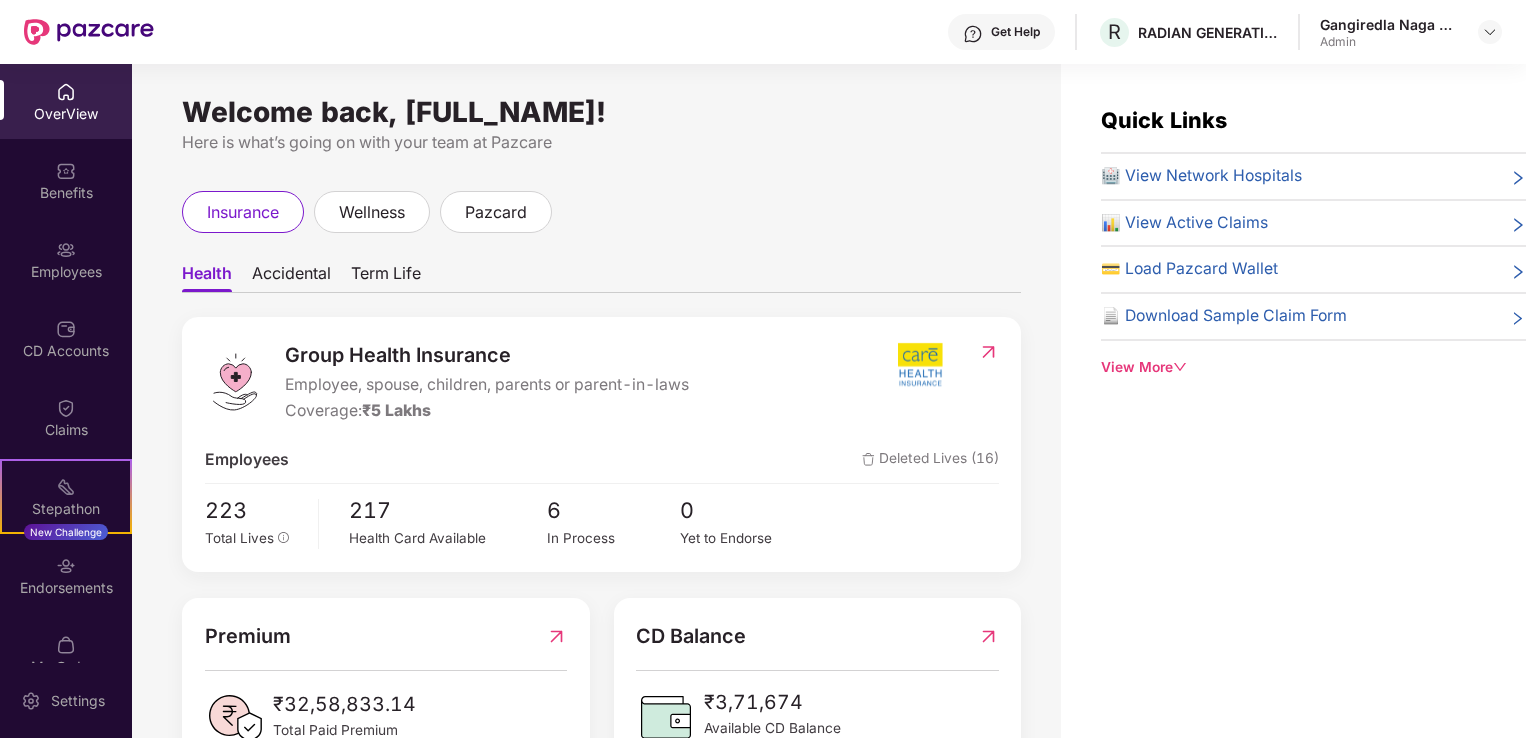scroll, scrollTop: 0, scrollLeft: 0, axis: both 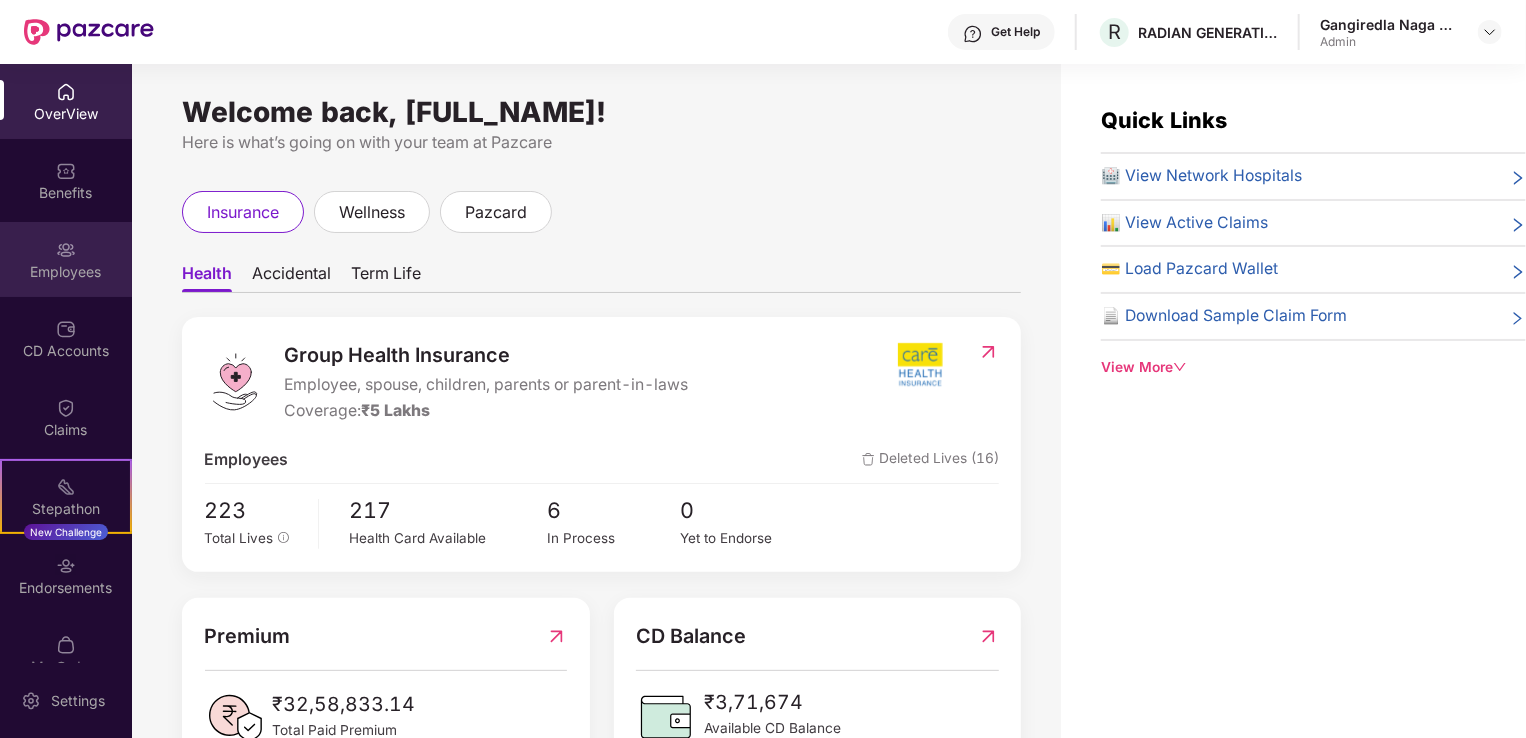 click on "Employees" at bounding box center (66, 272) 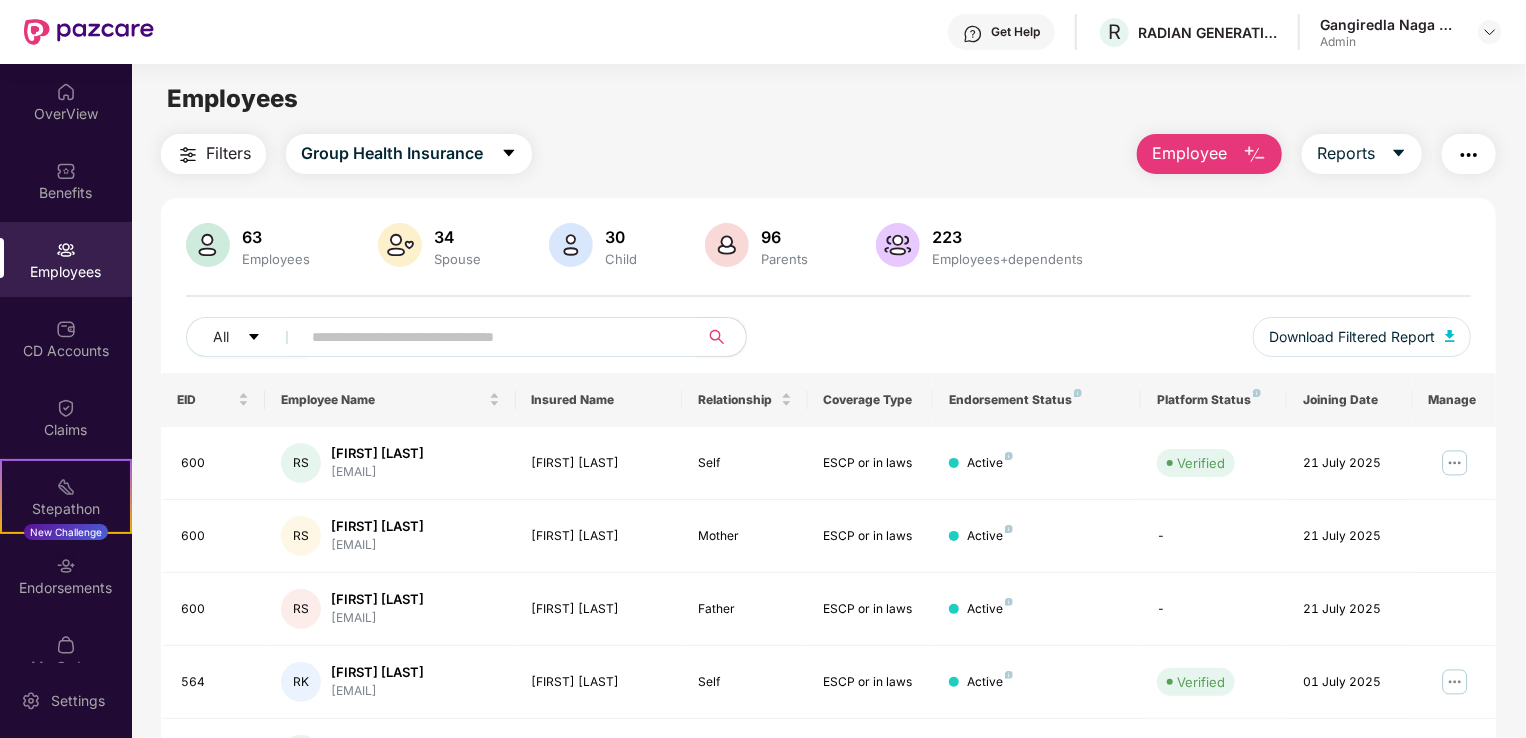 click on "Employee" at bounding box center [1189, 153] 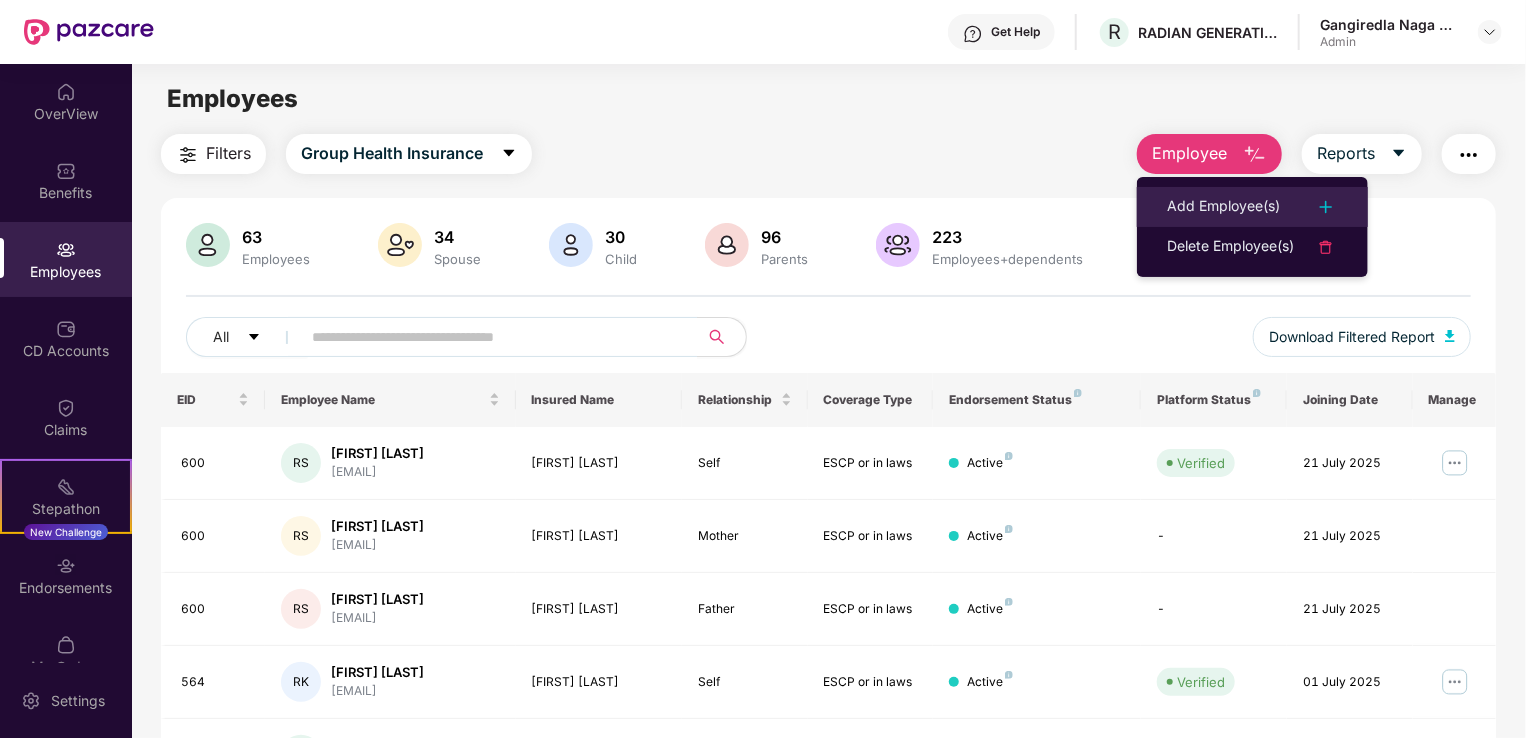 click on "Add Employee(s)" at bounding box center [1223, 207] 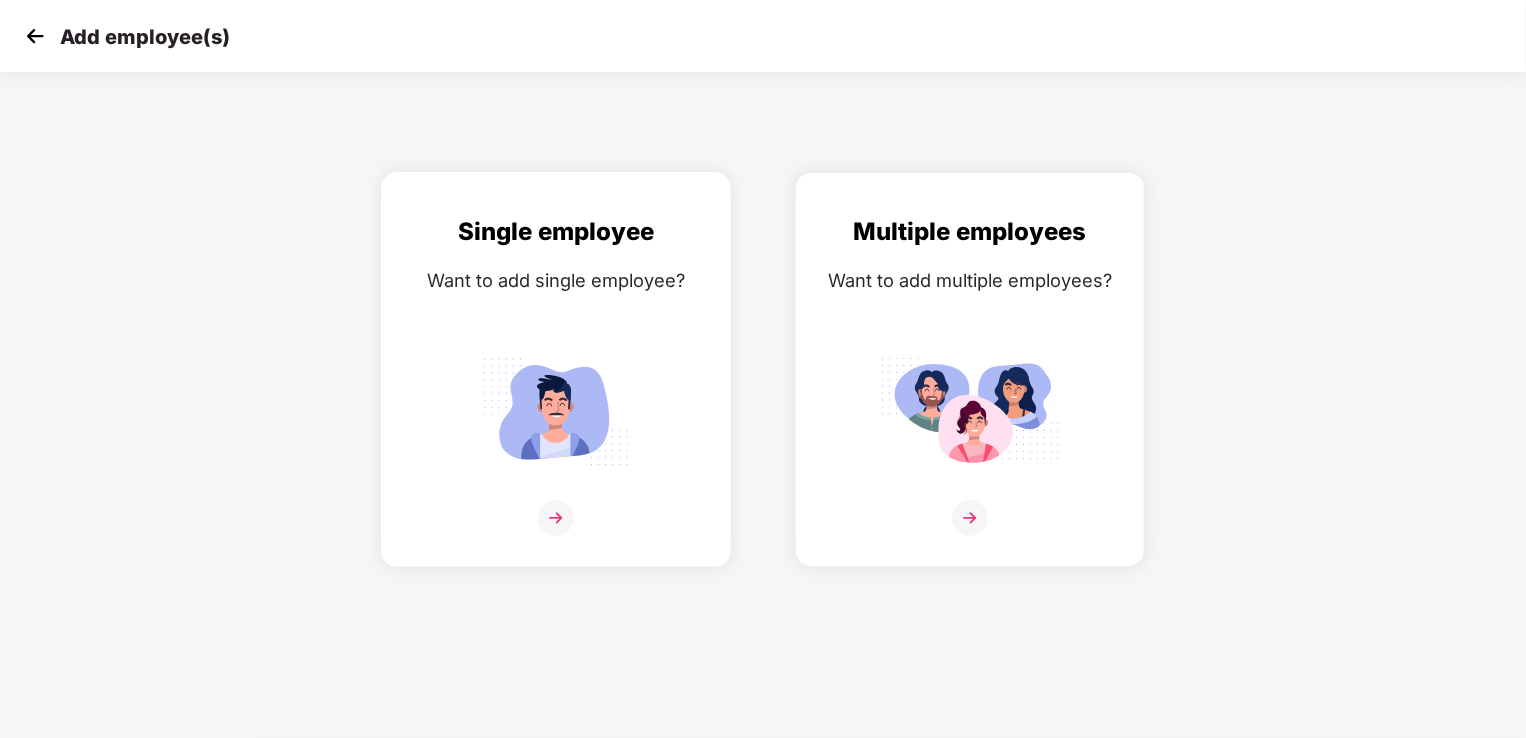 click at bounding box center (556, 518) 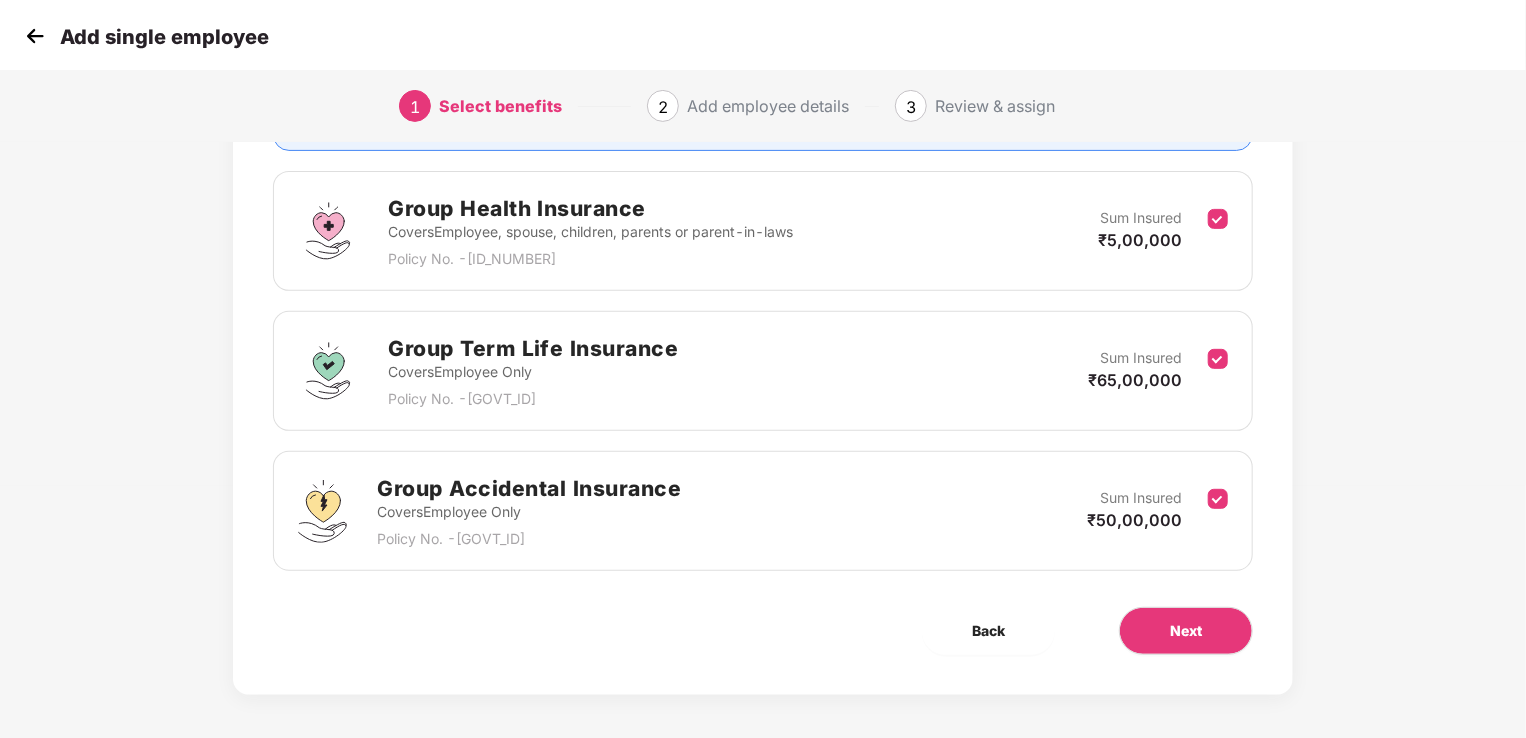 scroll, scrollTop: 256, scrollLeft: 0, axis: vertical 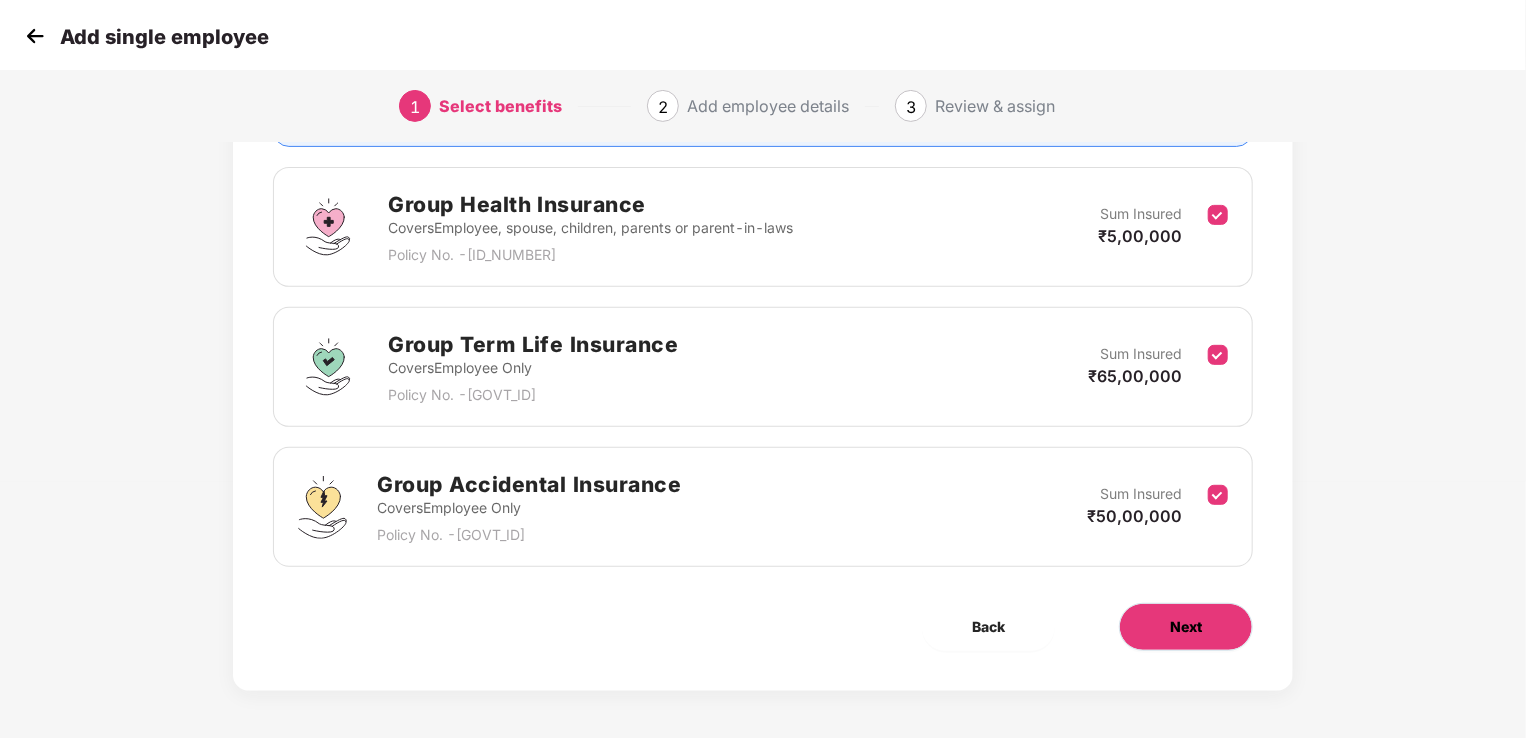 click on "Next" at bounding box center [1186, 627] 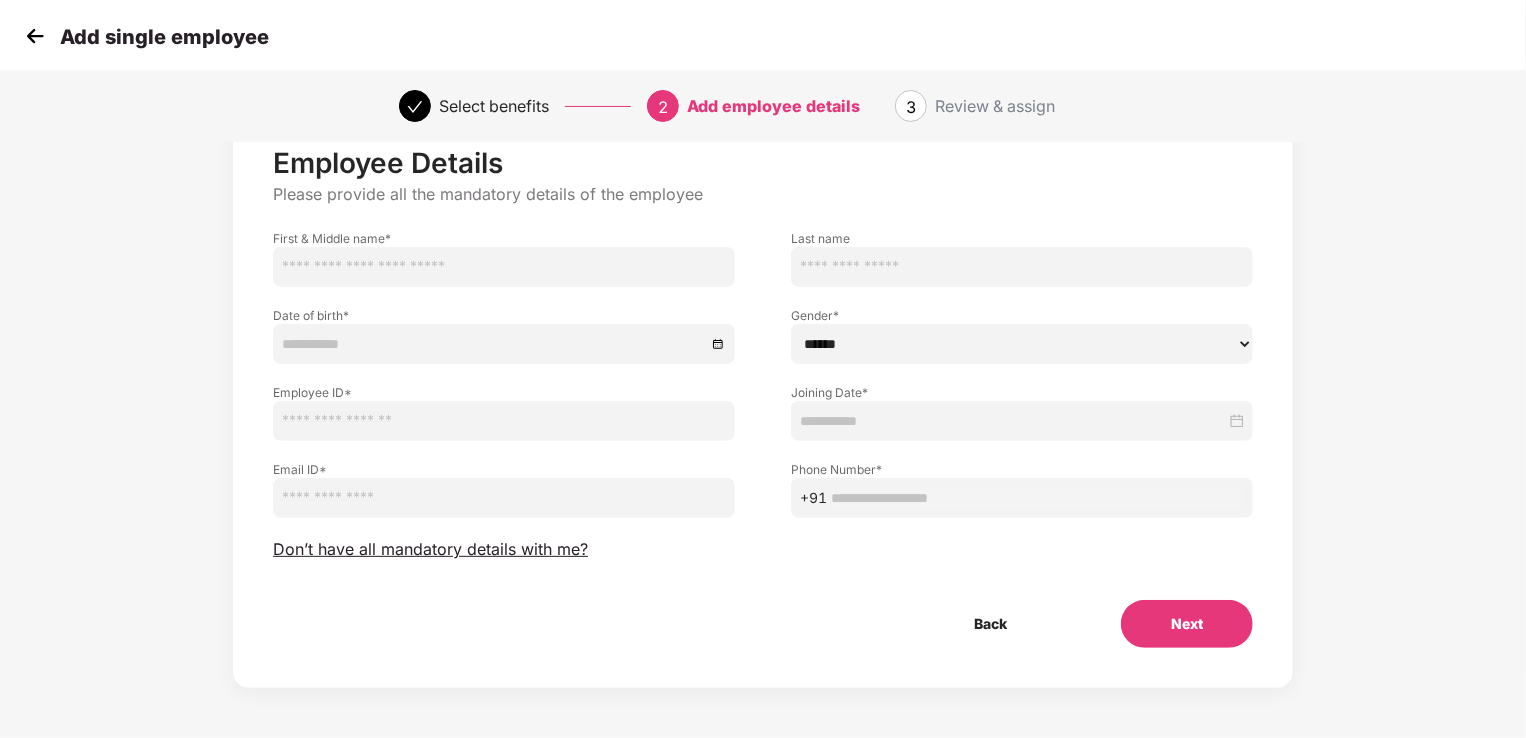 scroll, scrollTop: 0, scrollLeft: 0, axis: both 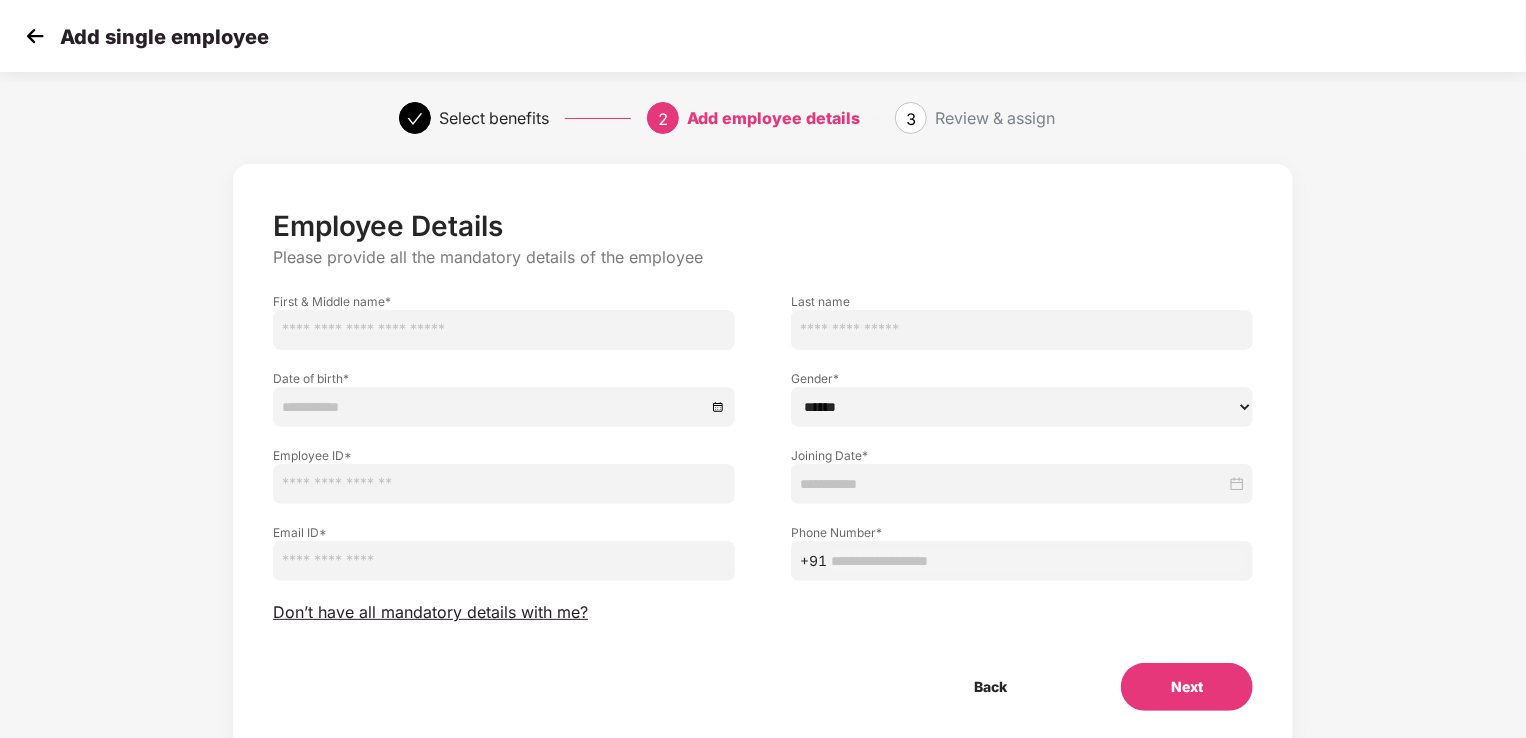 click at bounding box center (504, 330) 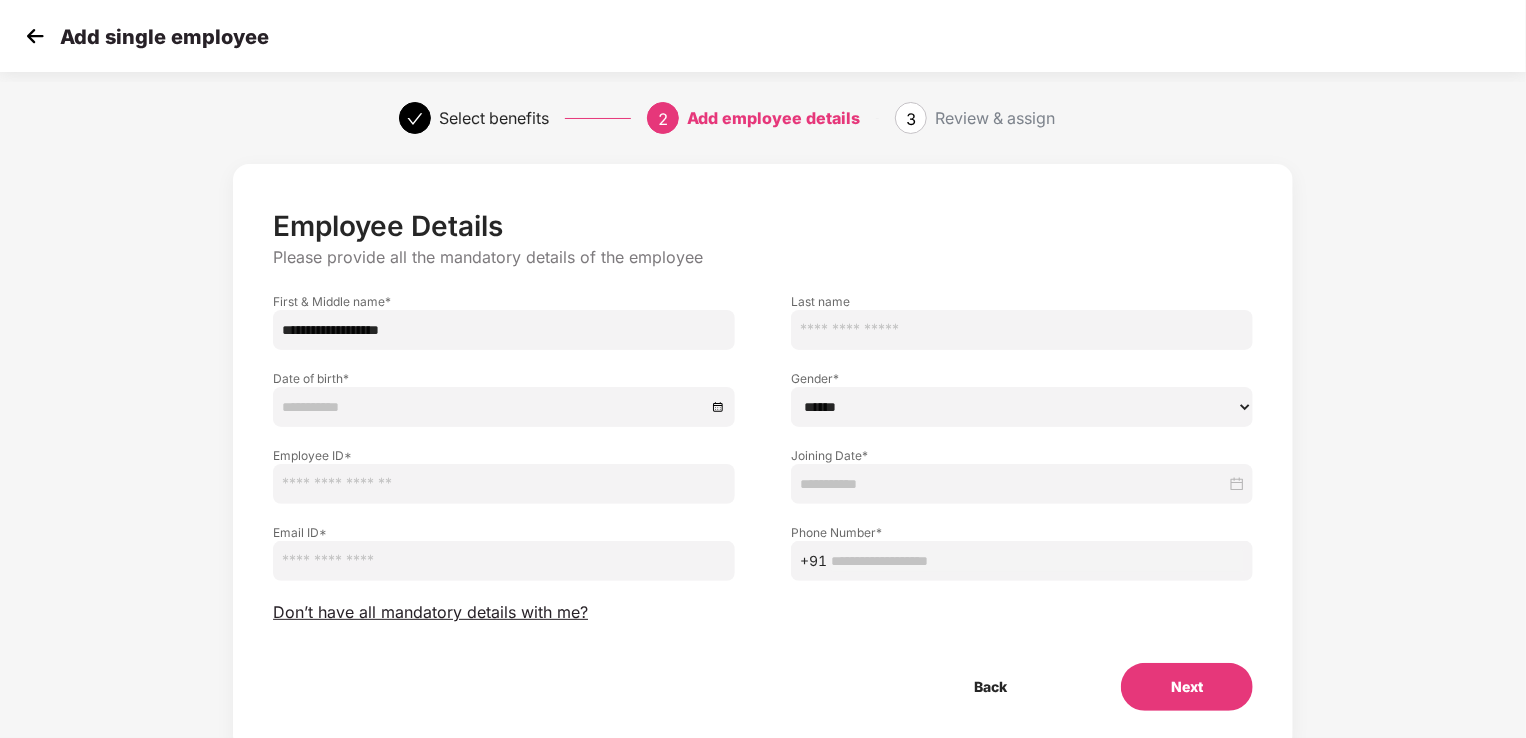 type on "**********" 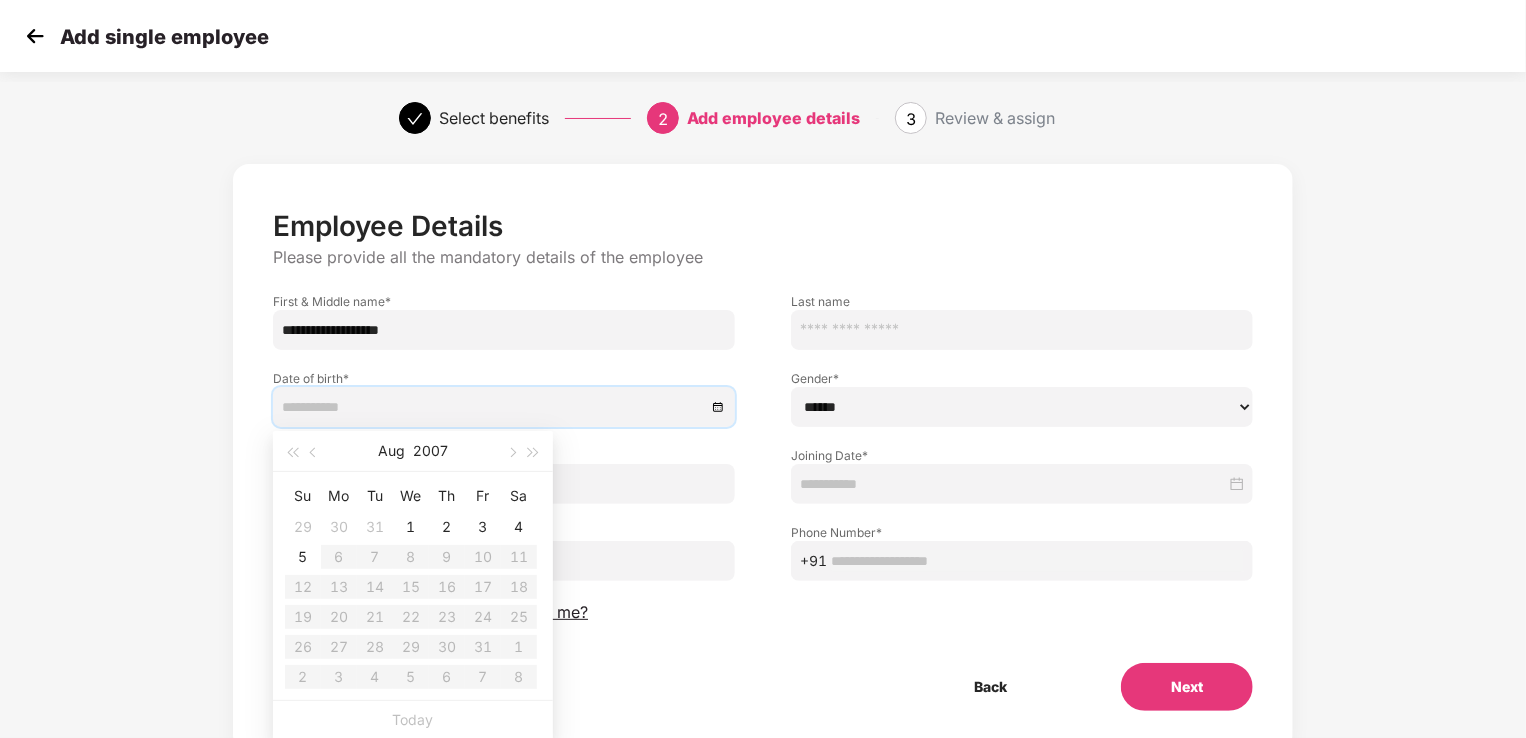 type on "**********" 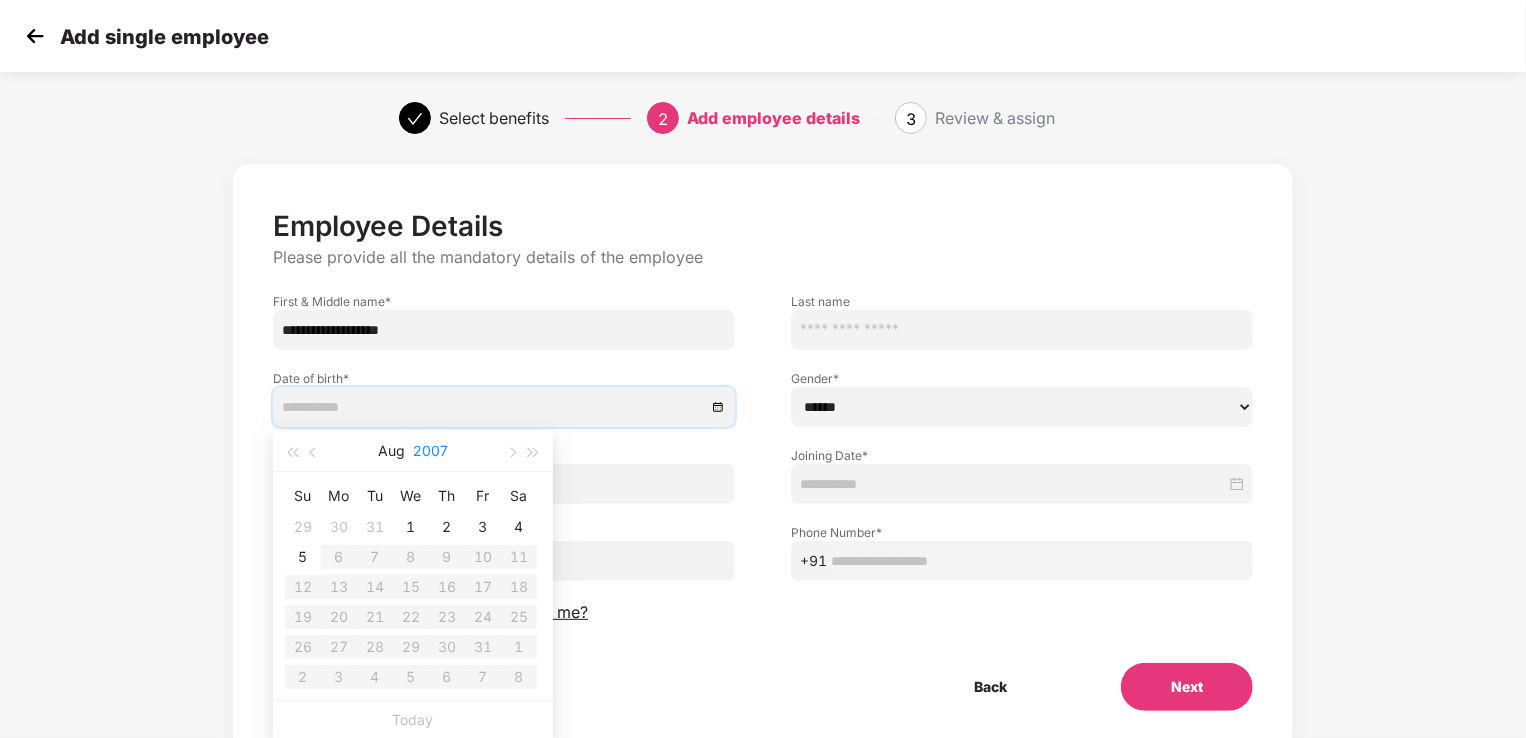 click on "2007" at bounding box center (430, 451) 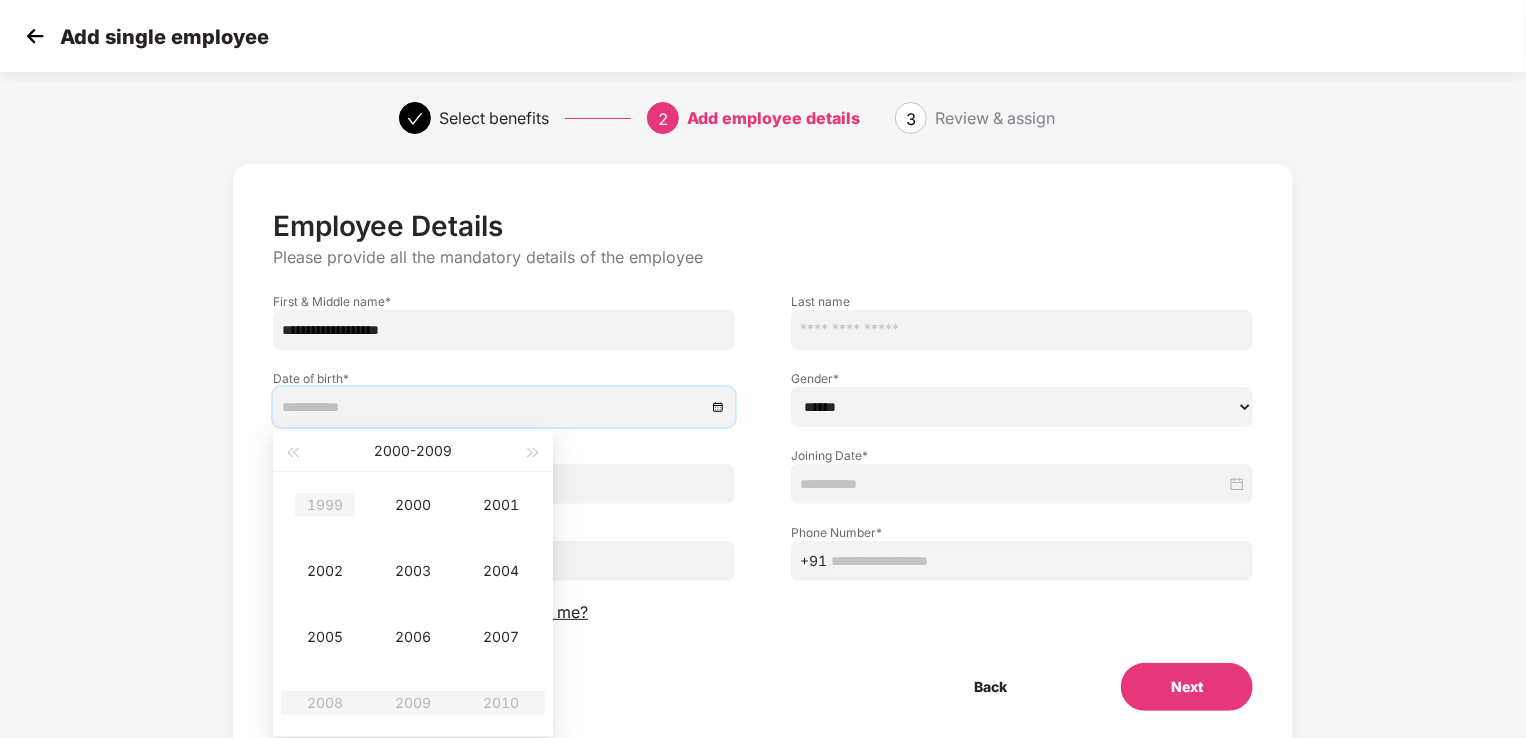 type on "**********" 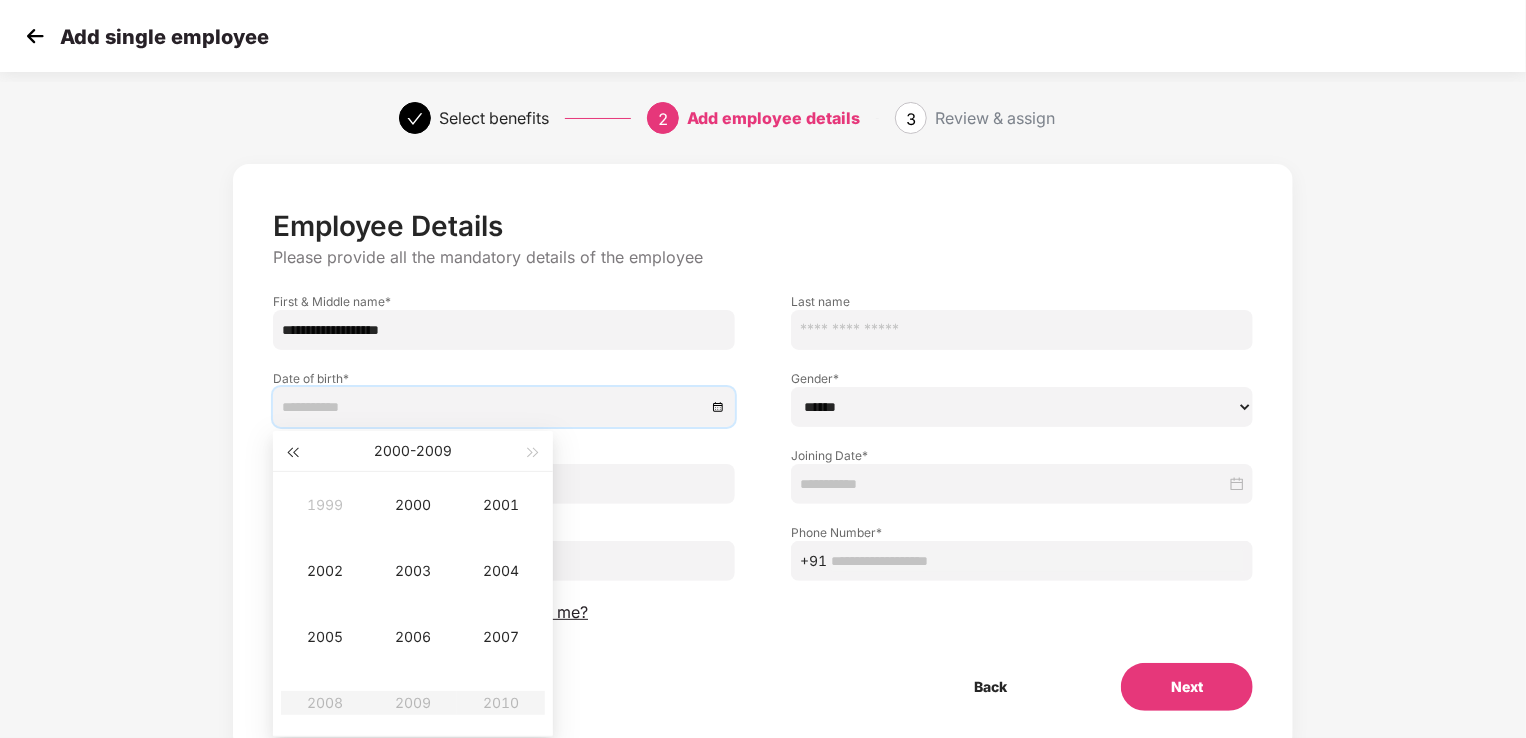 click at bounding box center [292, 453] 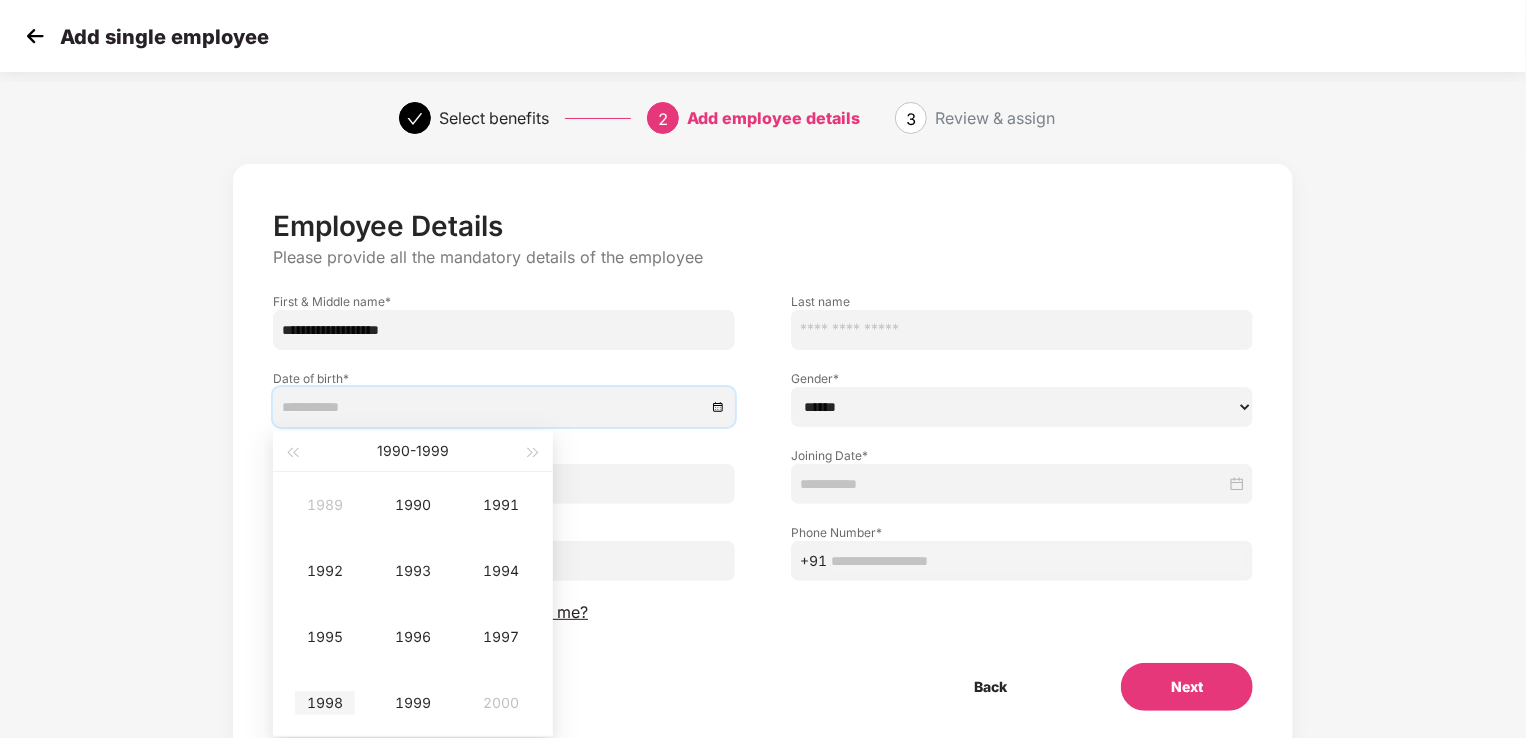 type on "**********" 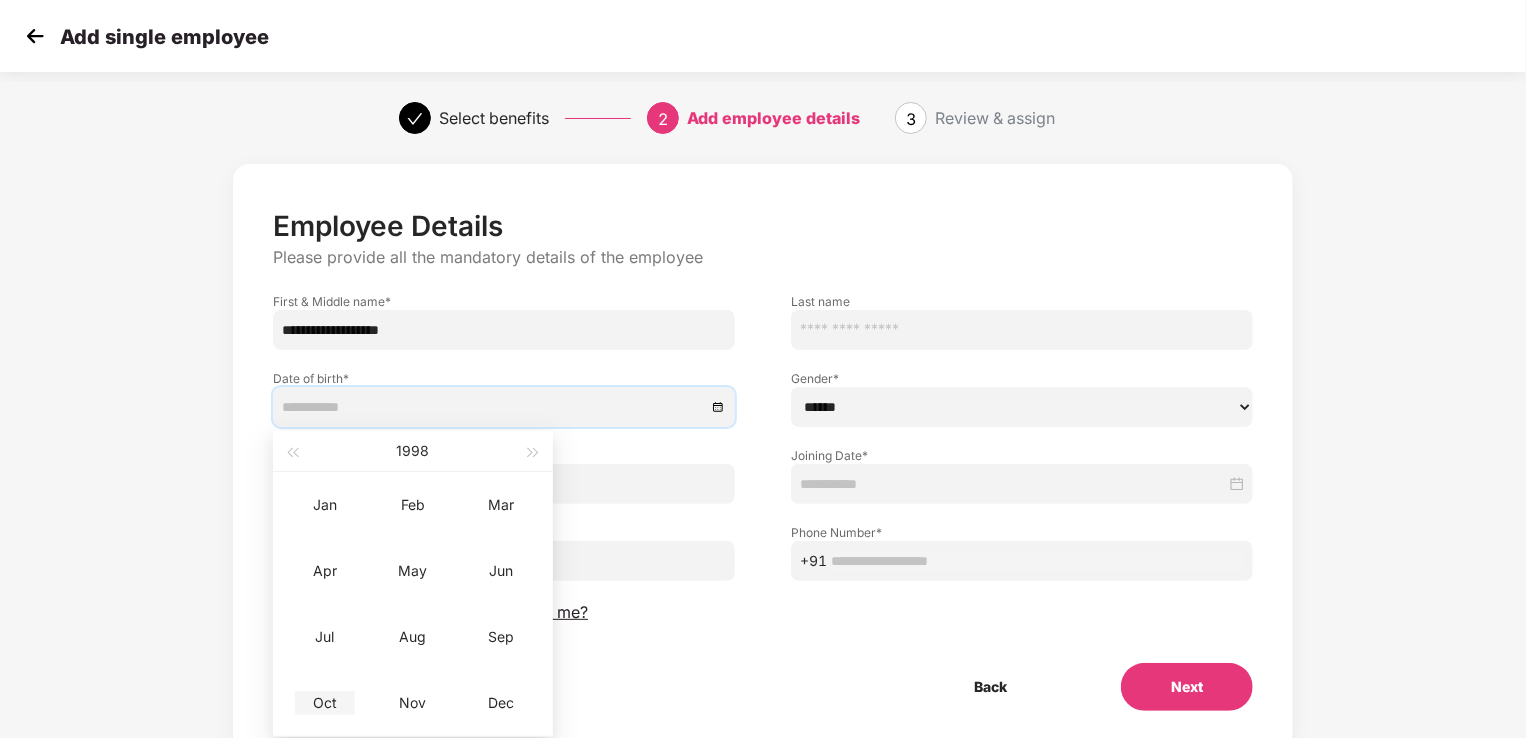 type on "**********" 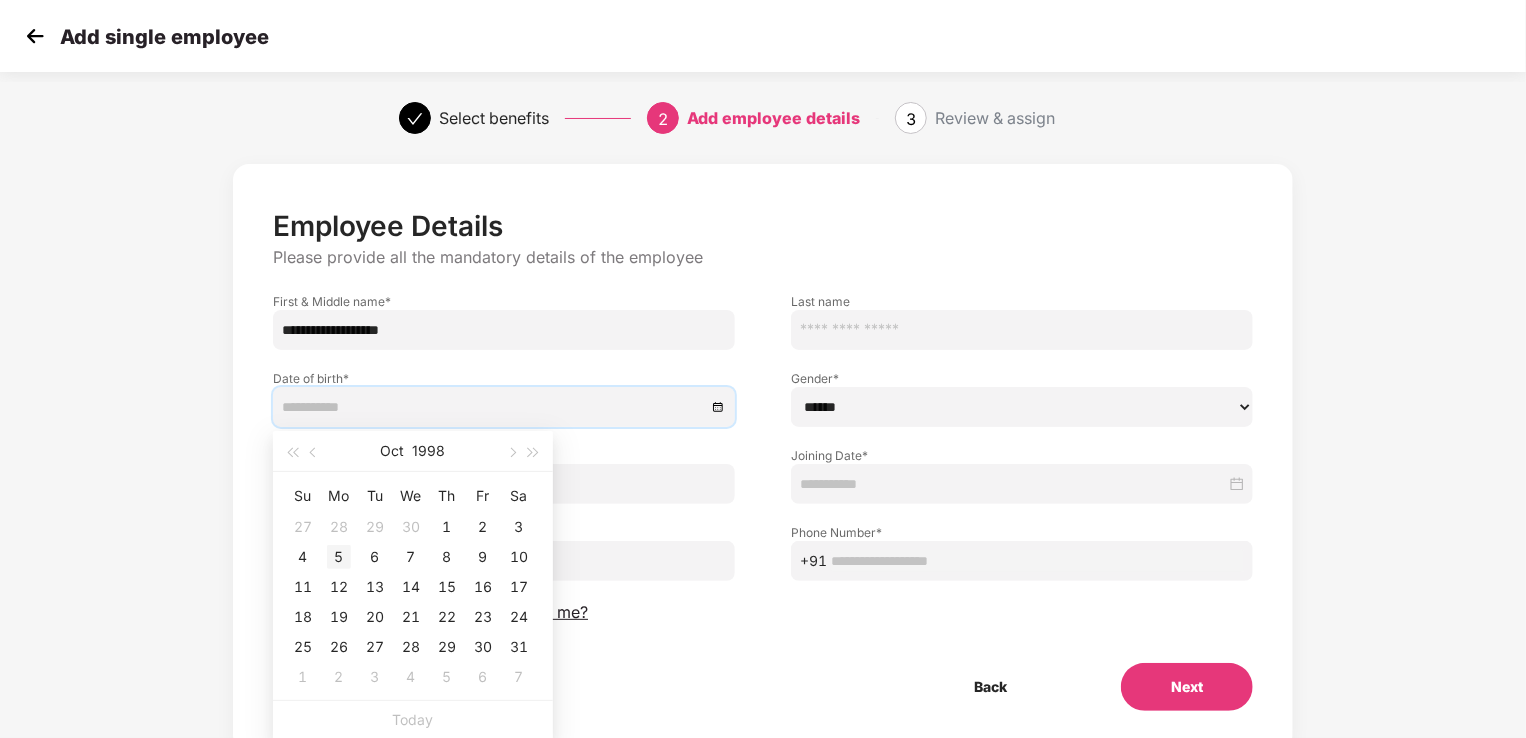click on "5" at bounding box center [339, 557] 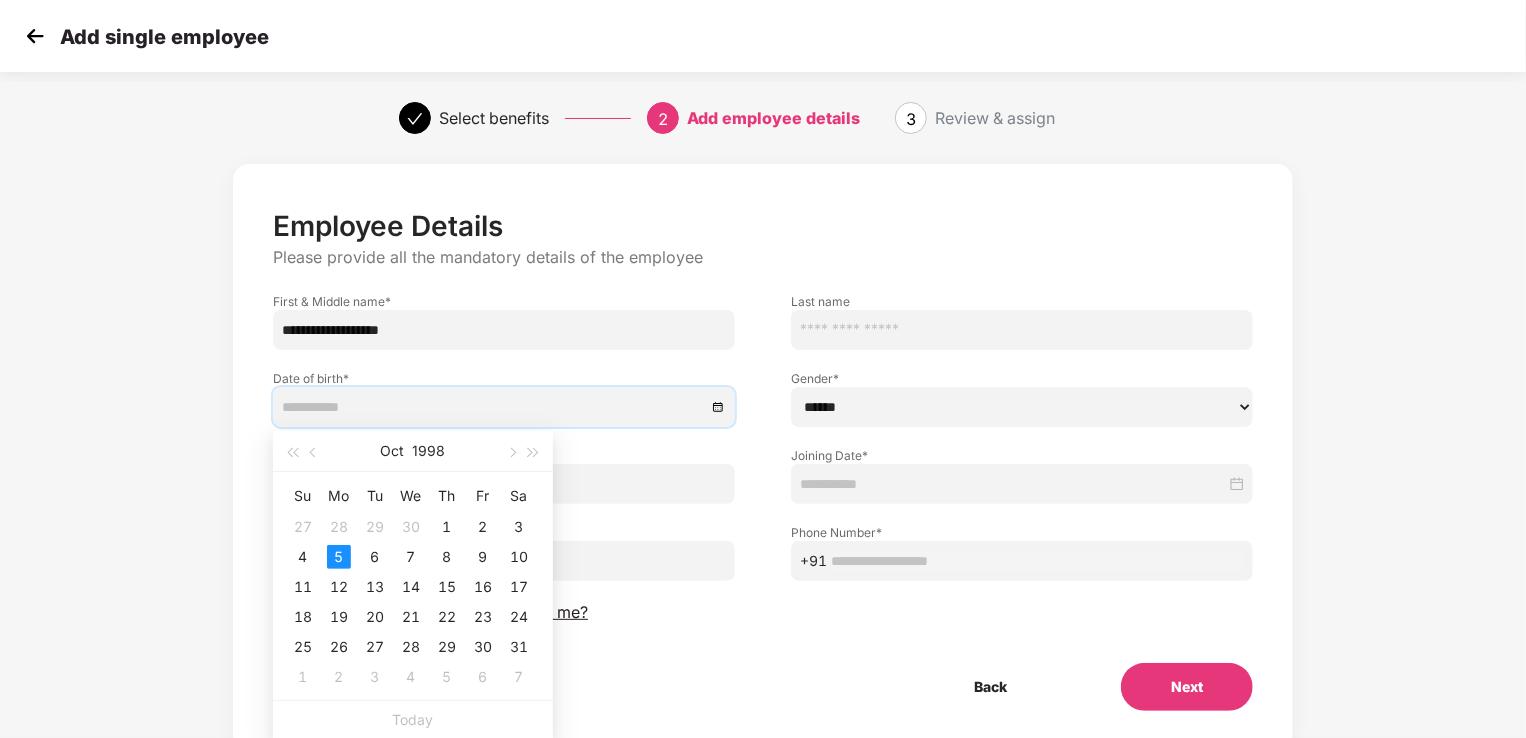 type on "**********" 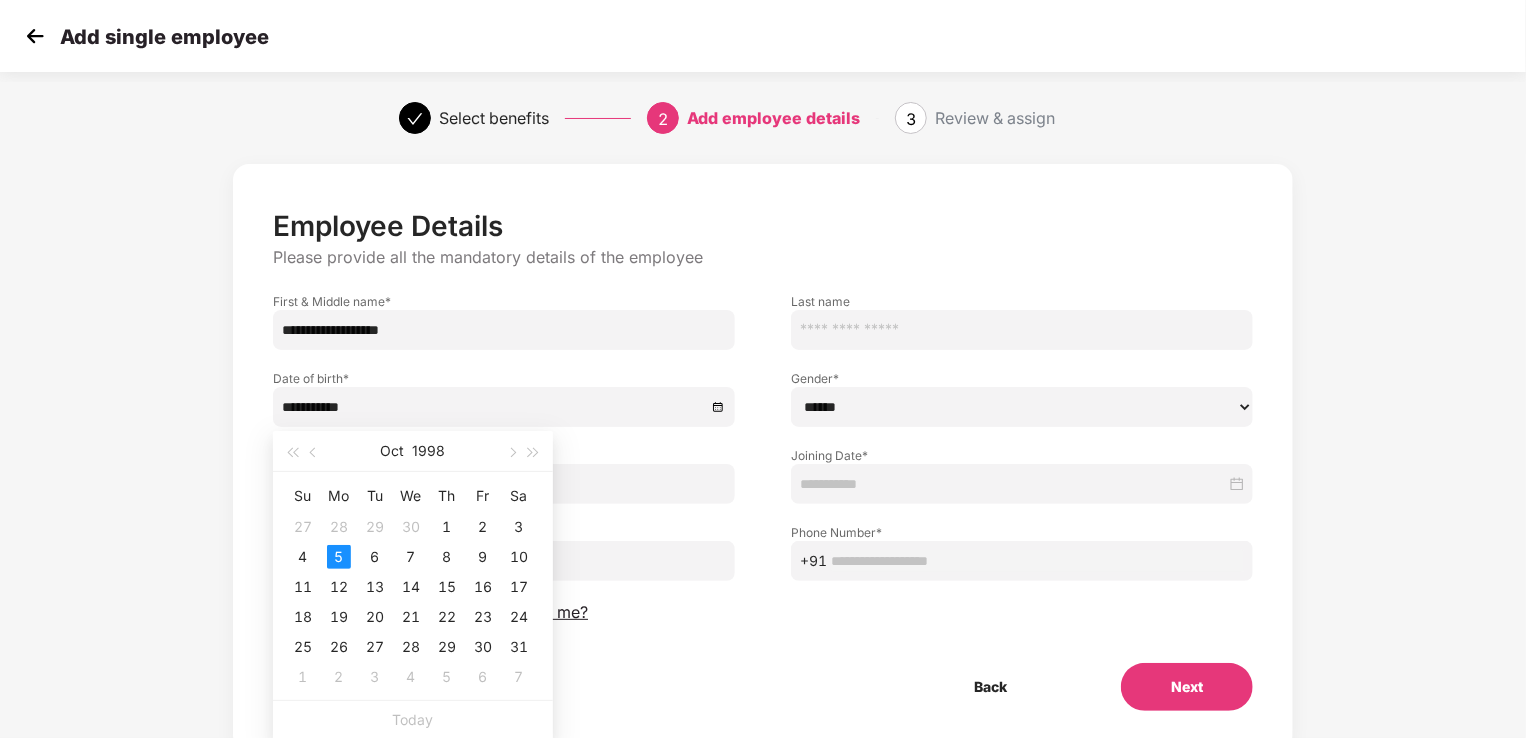 click on "**********" at bounding box center [763, 477] 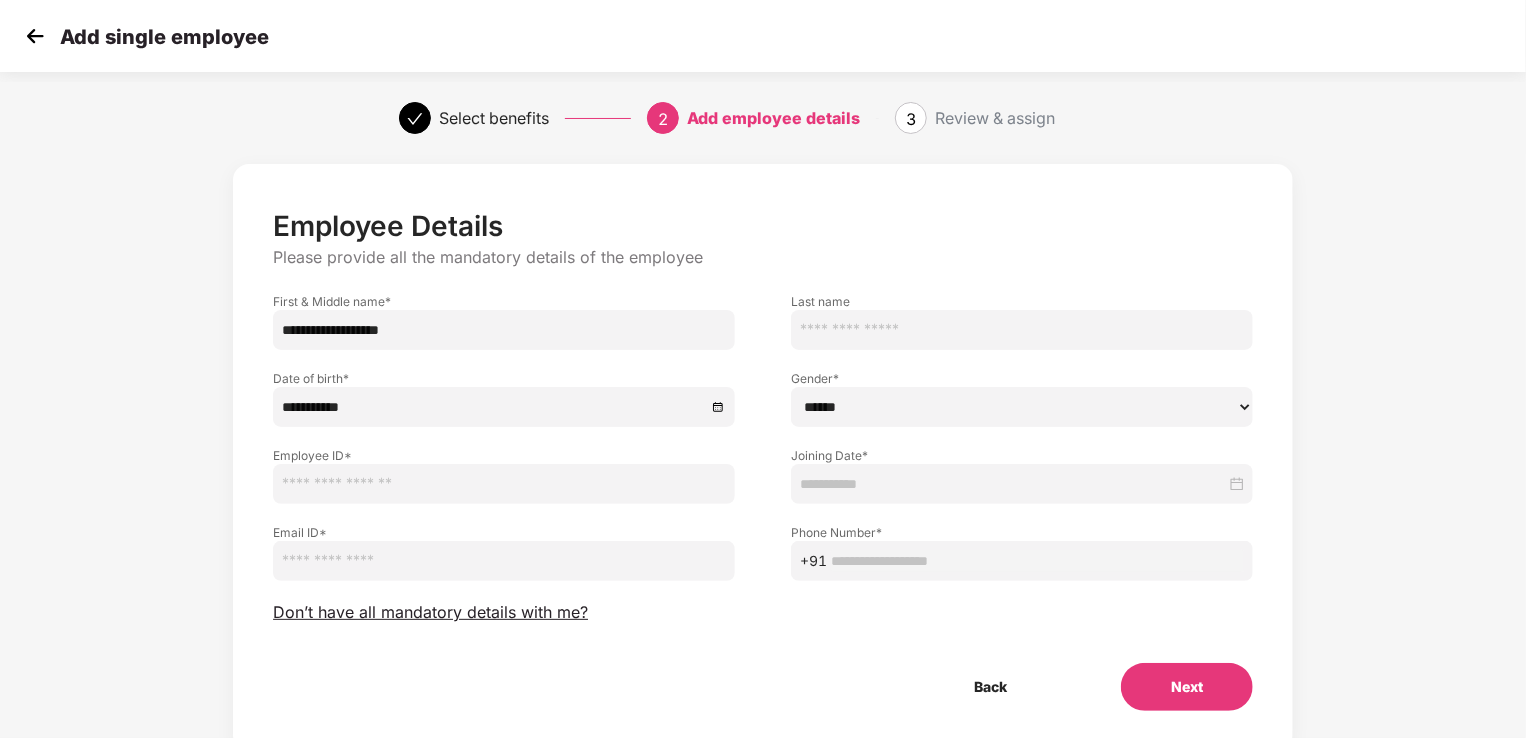 click at bounding box center (504, 484) 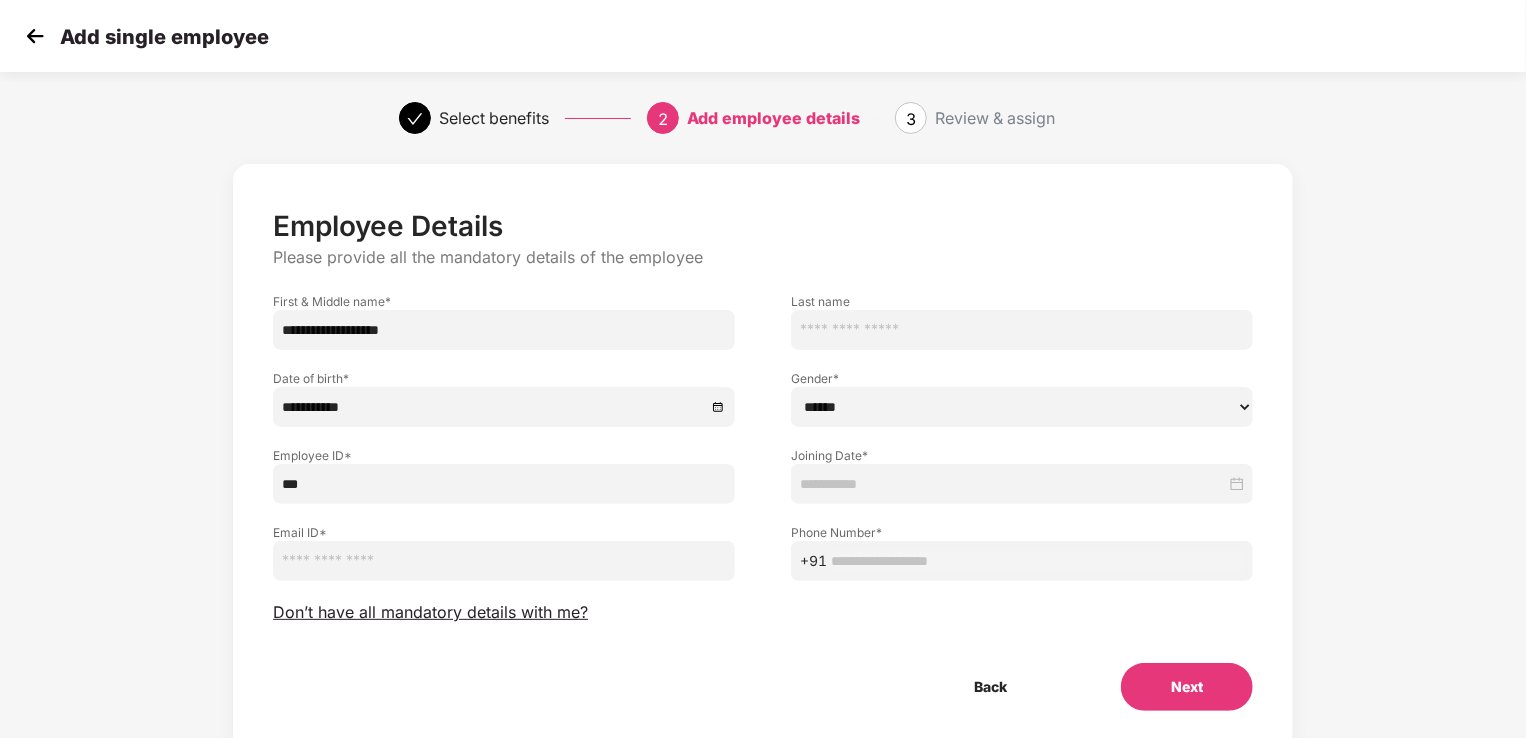type on "***" 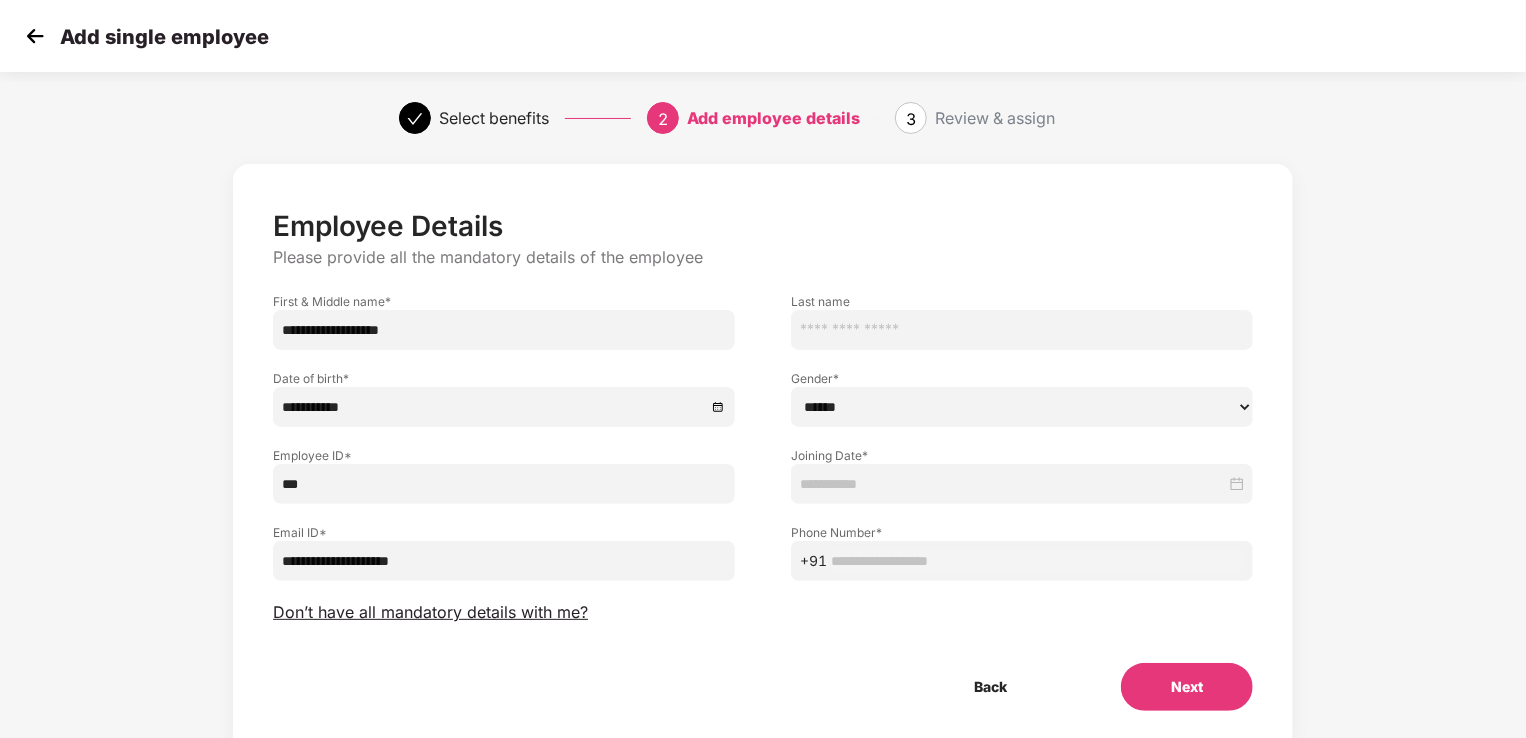 type on "**********" 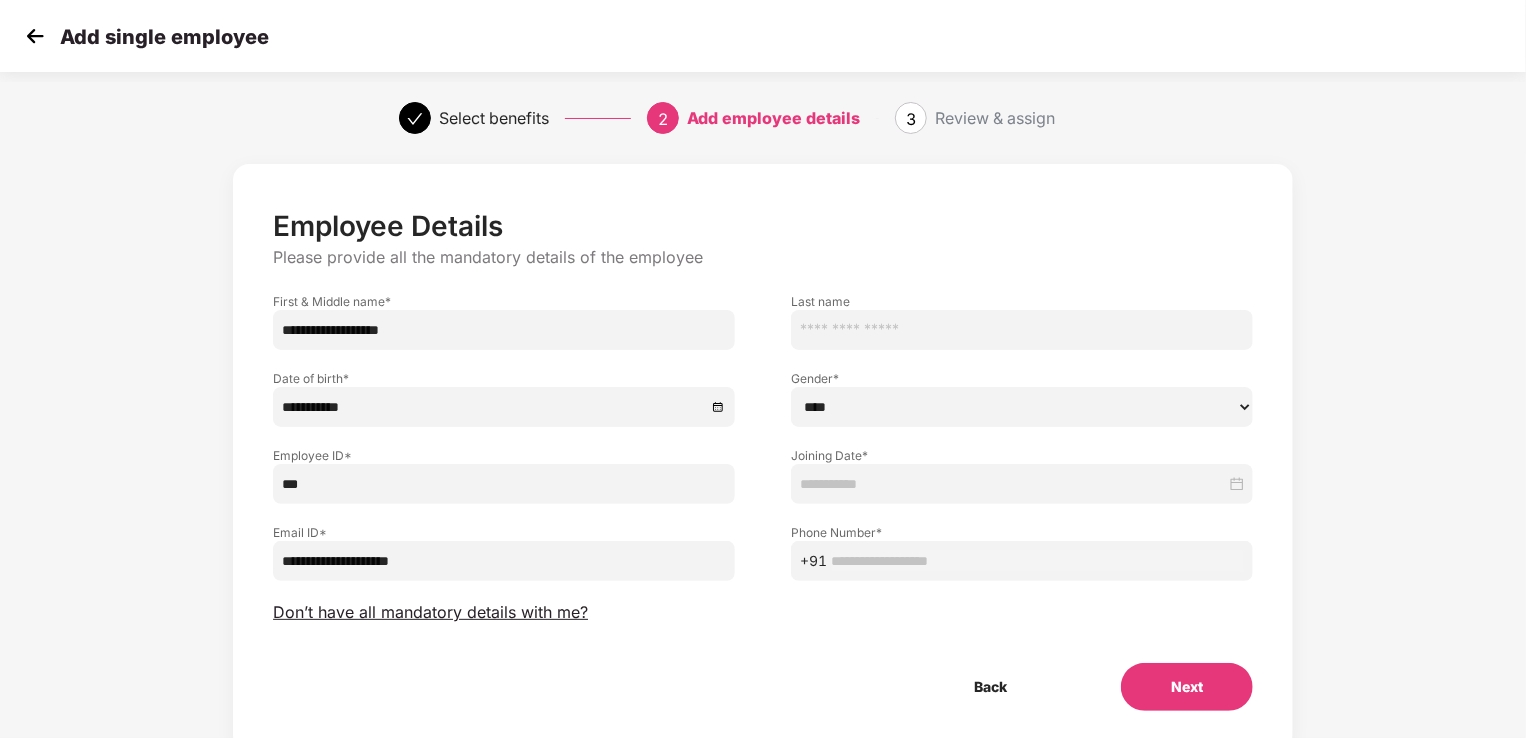 click on "****** **** ******" at bounding box center [1022, 407] 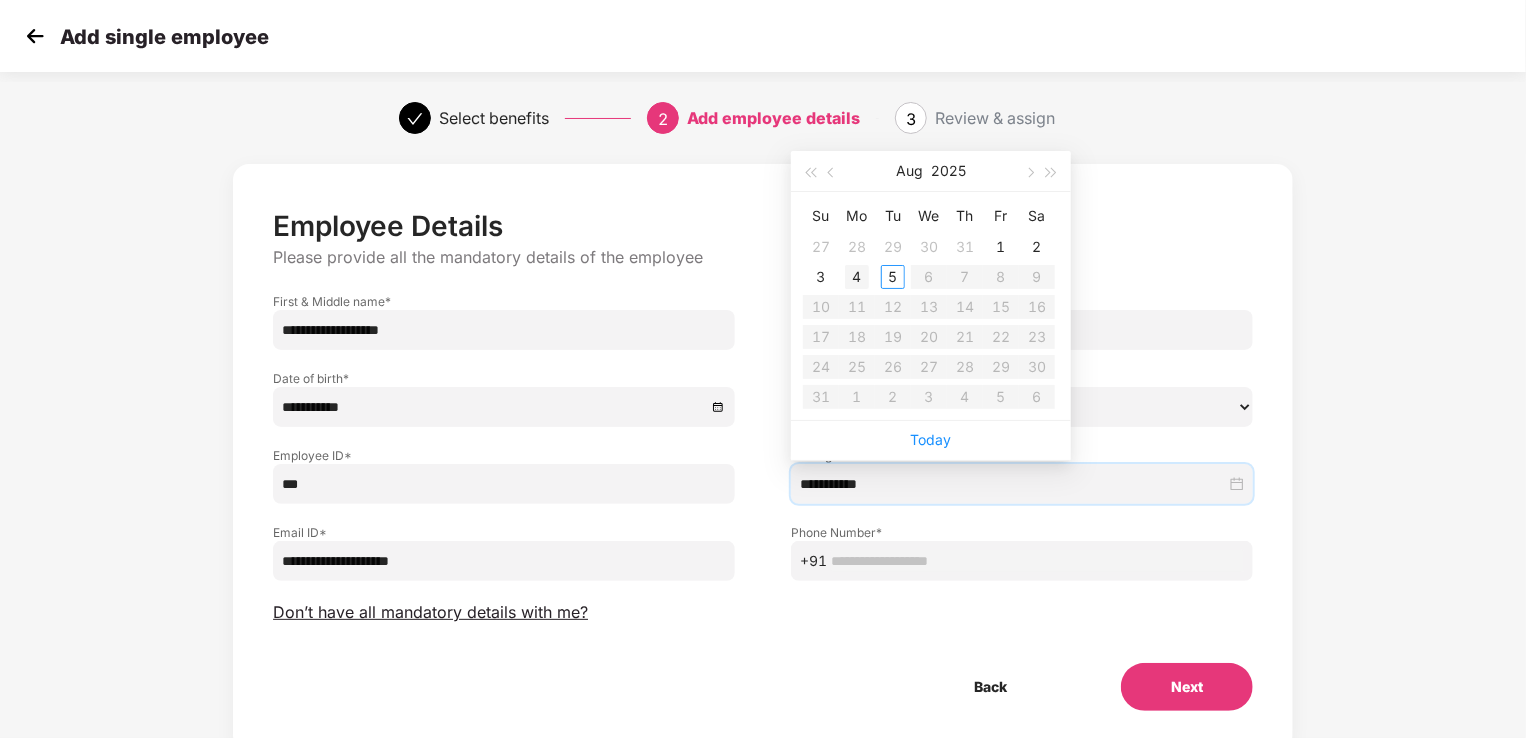type on "**********" 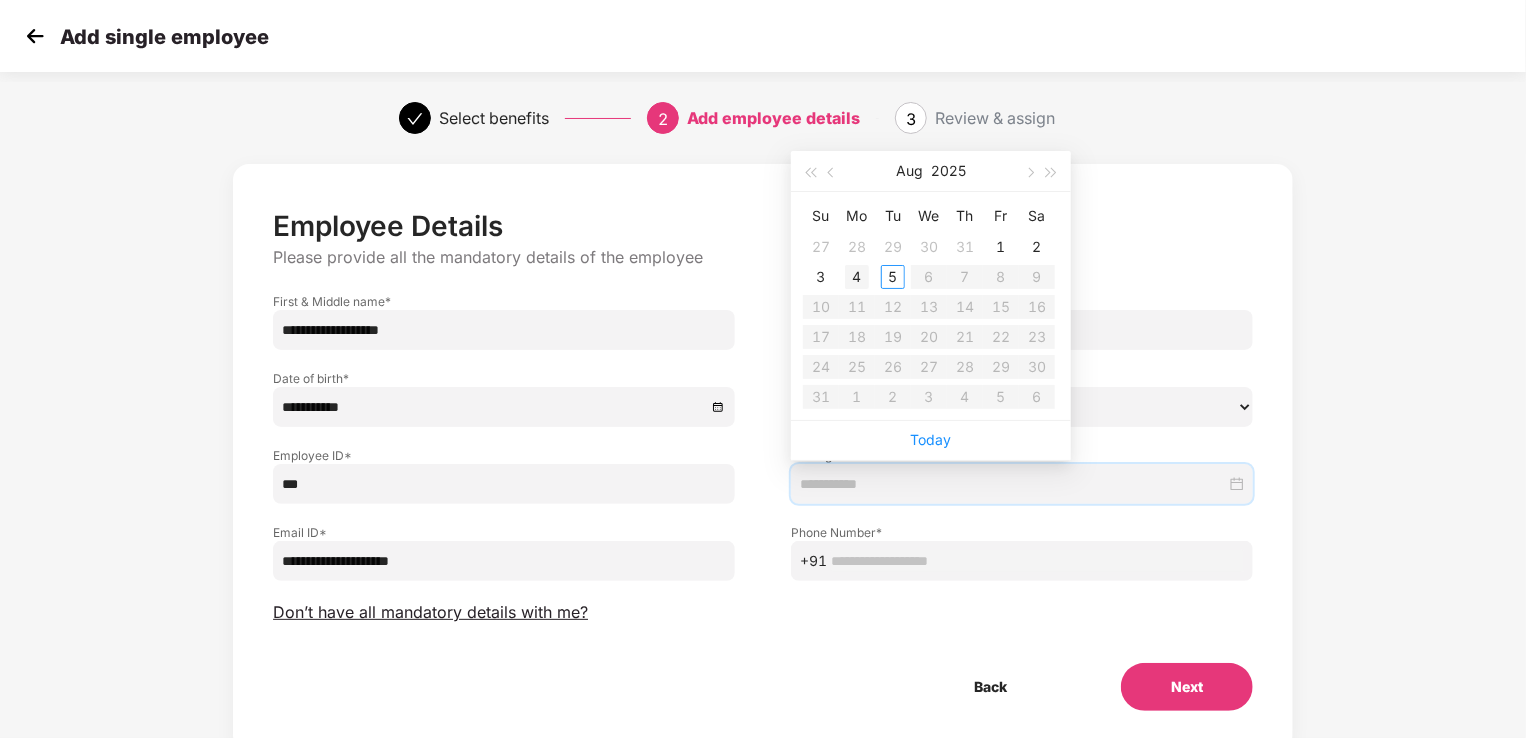 click on "4" at bounding box center [857, 277] 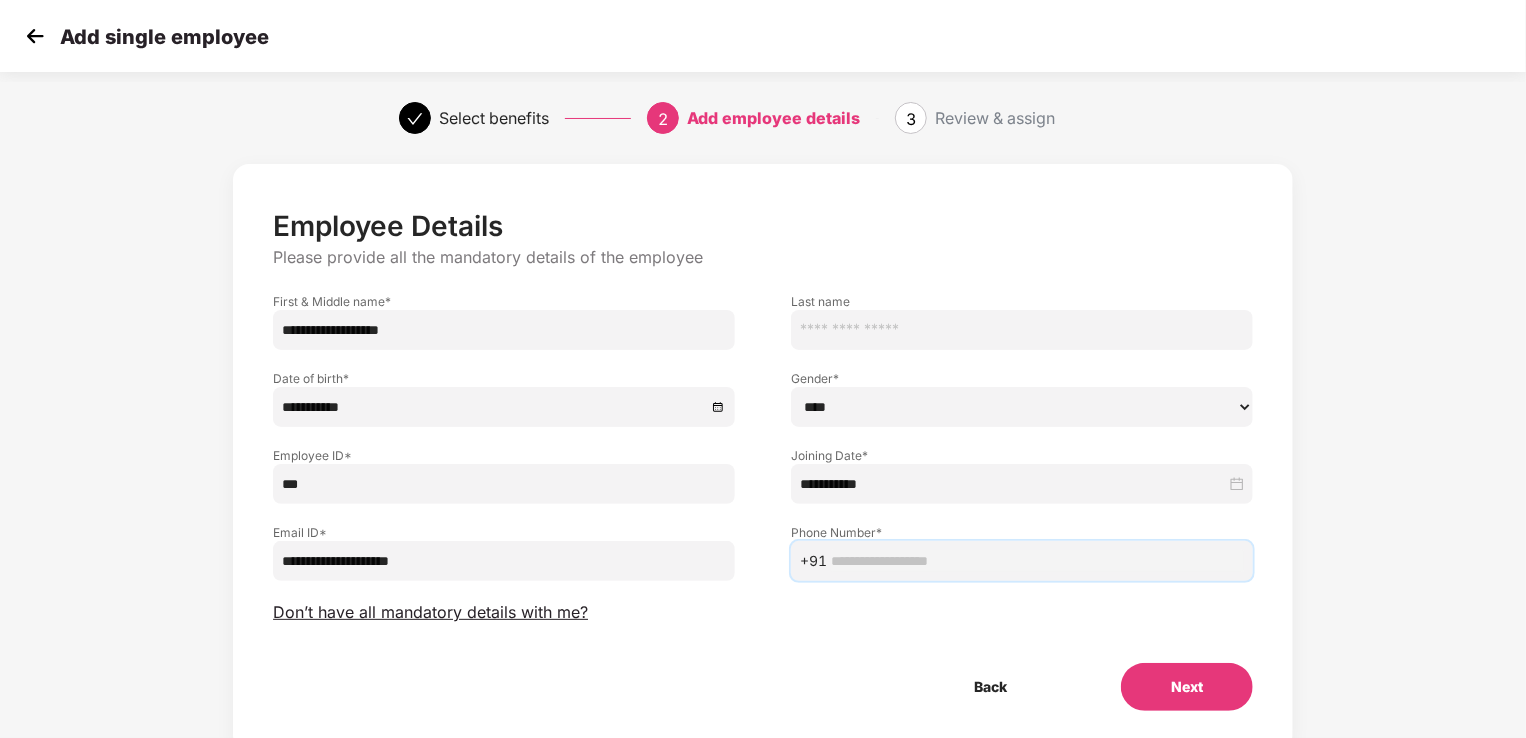 click at bounding box center [1037, 561] 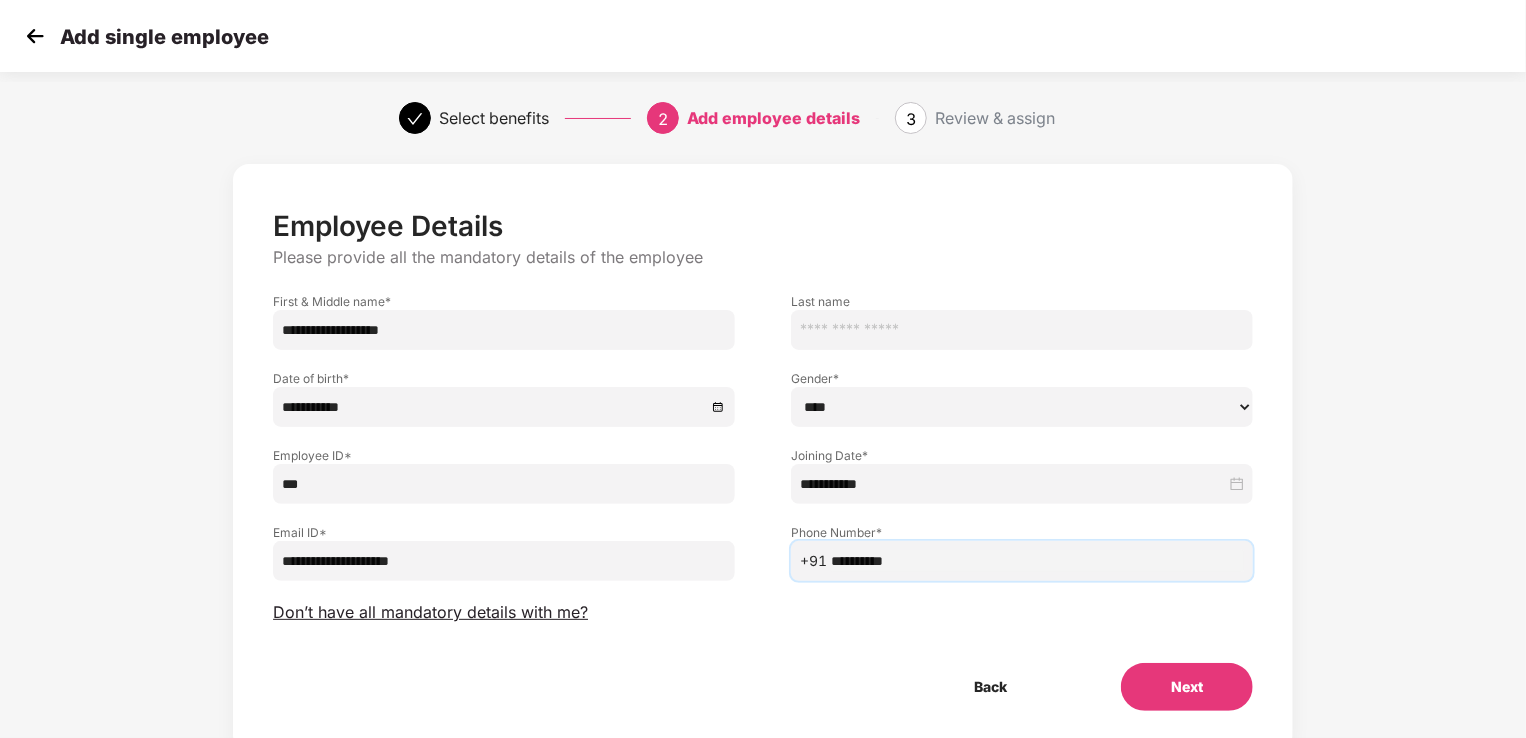 type on "**********" 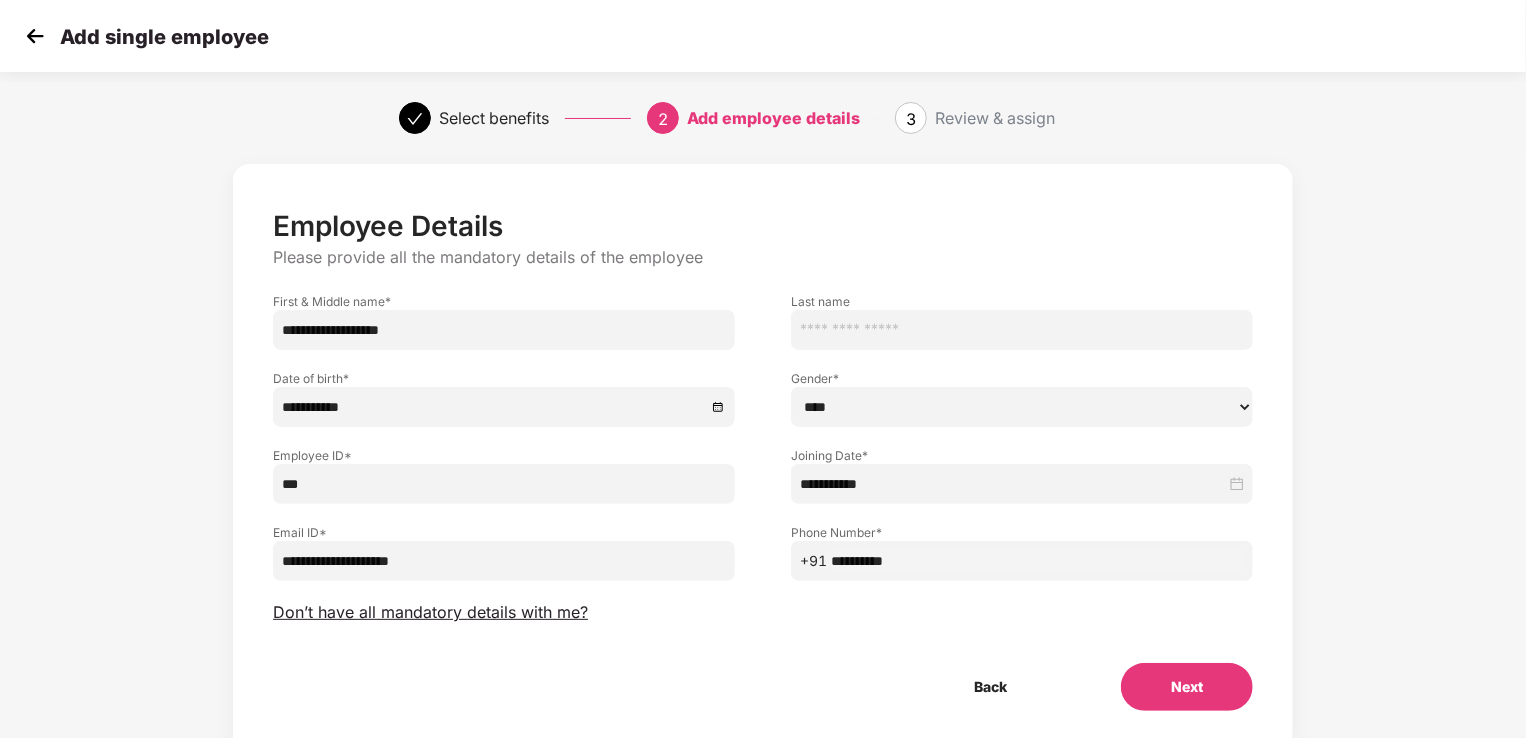 click on "**********" at bounding box center (763, 460) 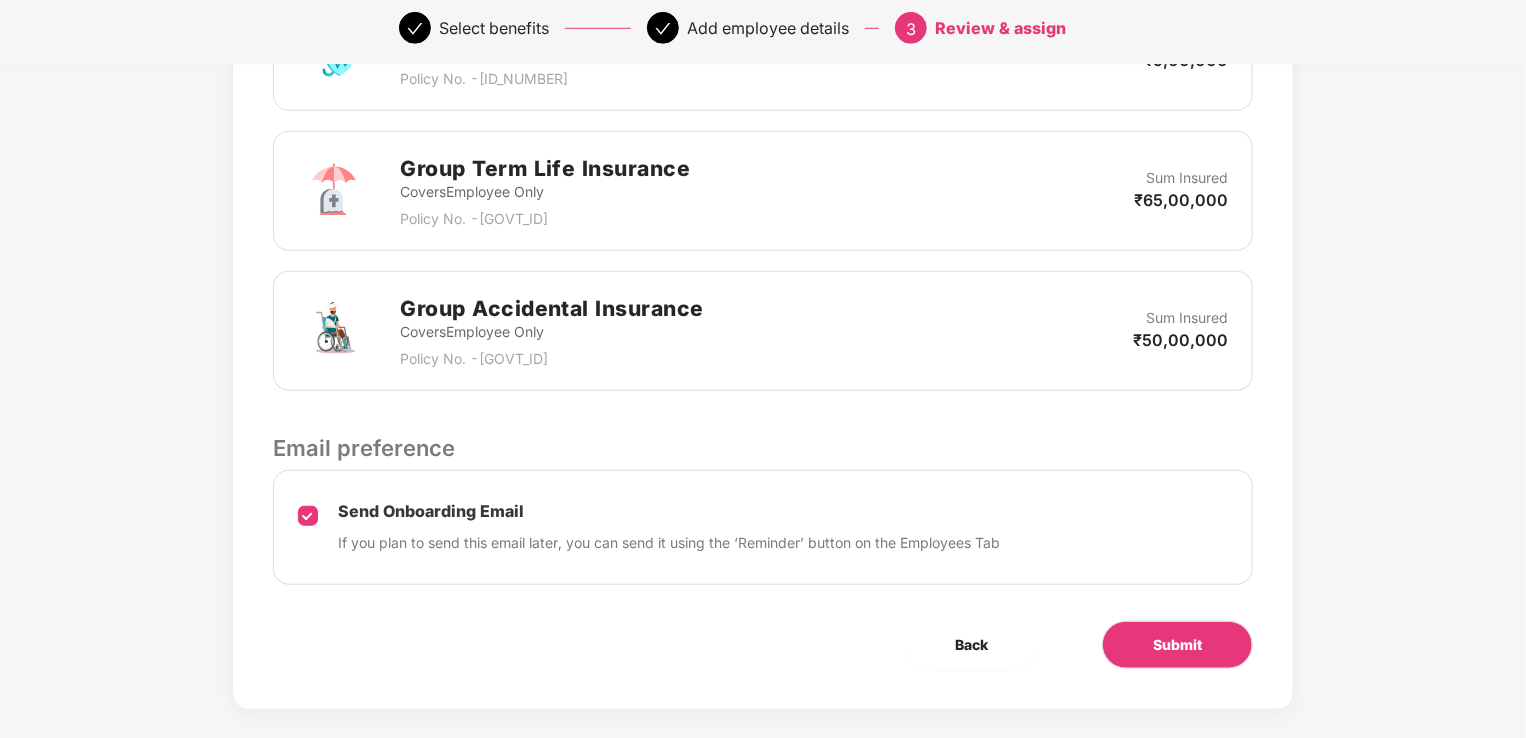 scroll, scrollTop: 692, scrollLeft: 0, axis: vertical 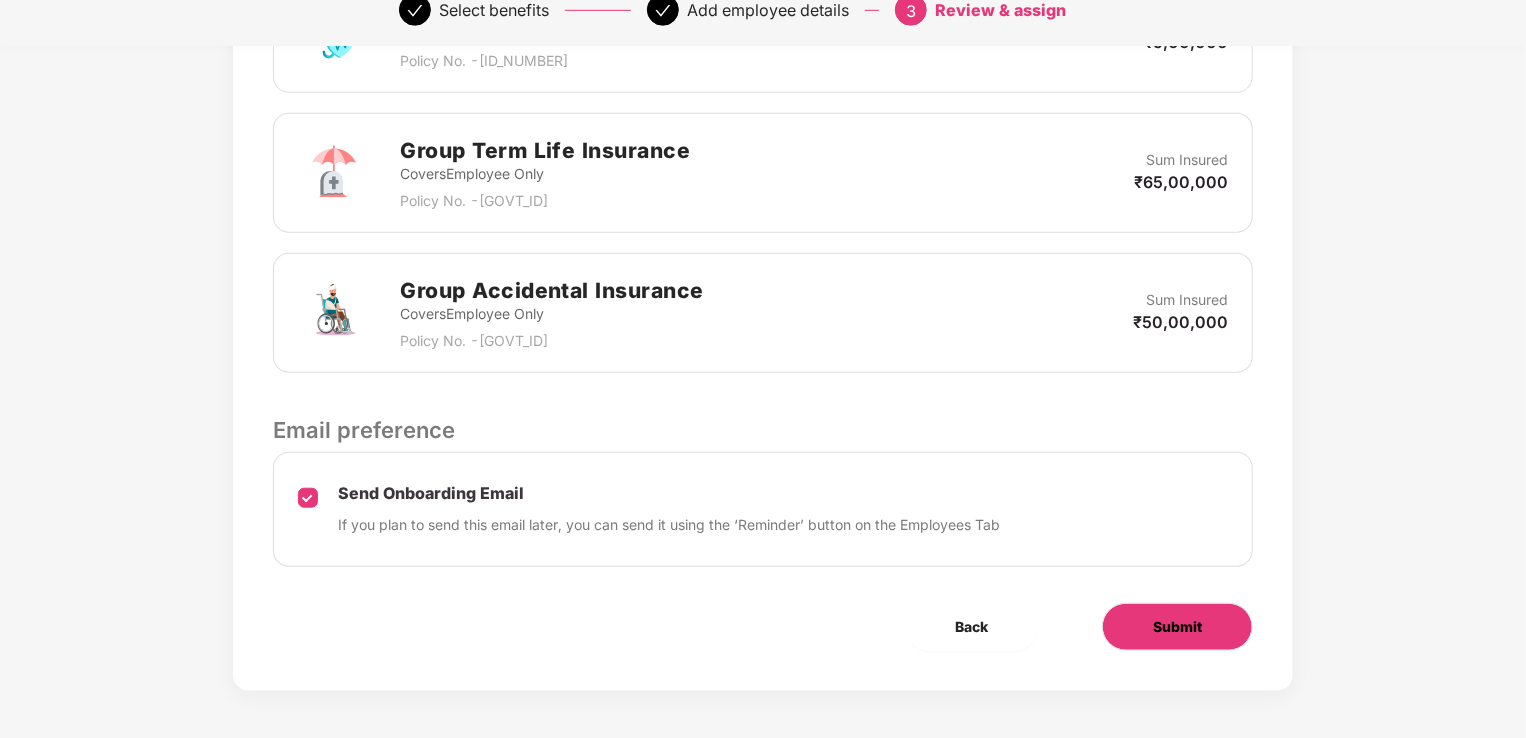 click on "Submit" at bounding box center (1177, 627) 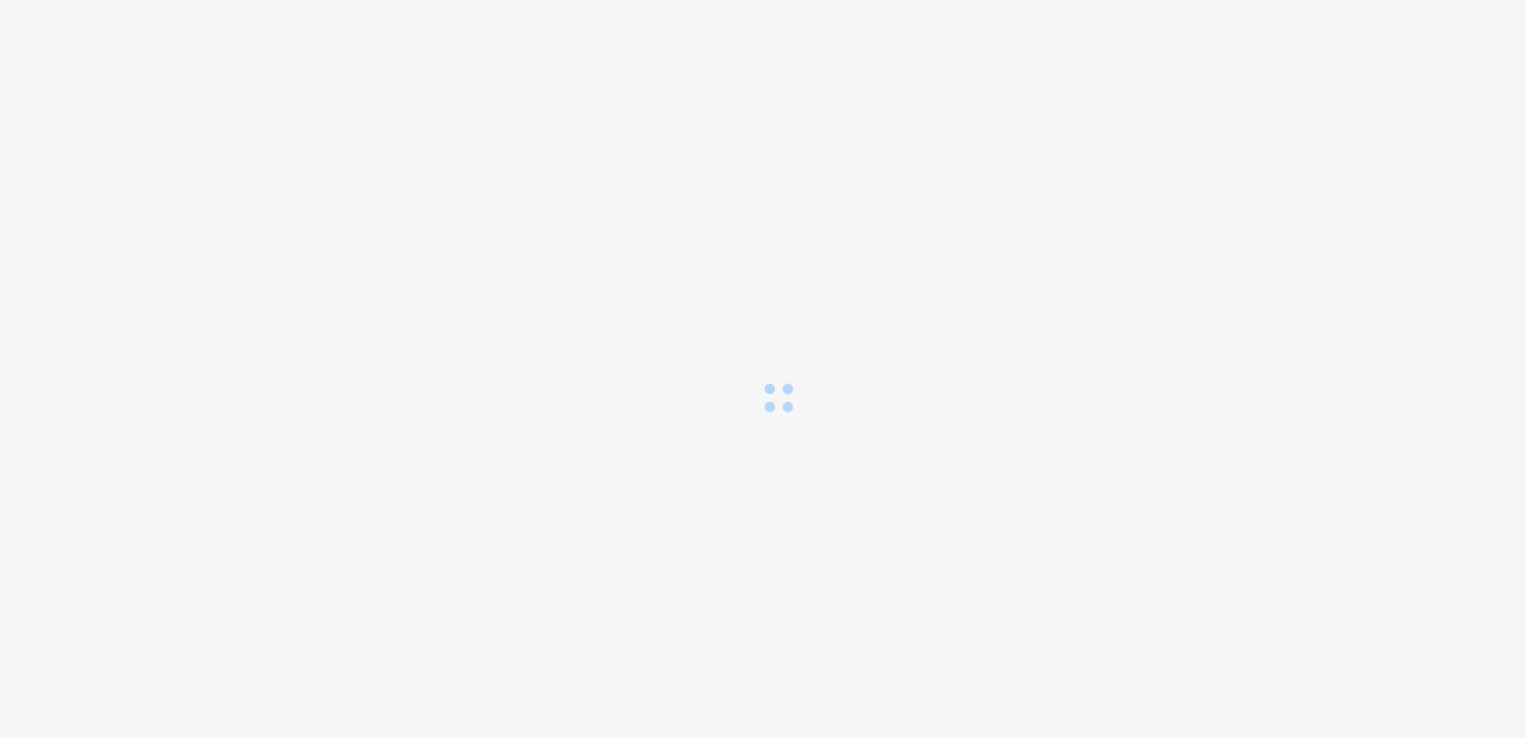 scroll, scrollTop: 0, scrollLeft: 0, axis: both 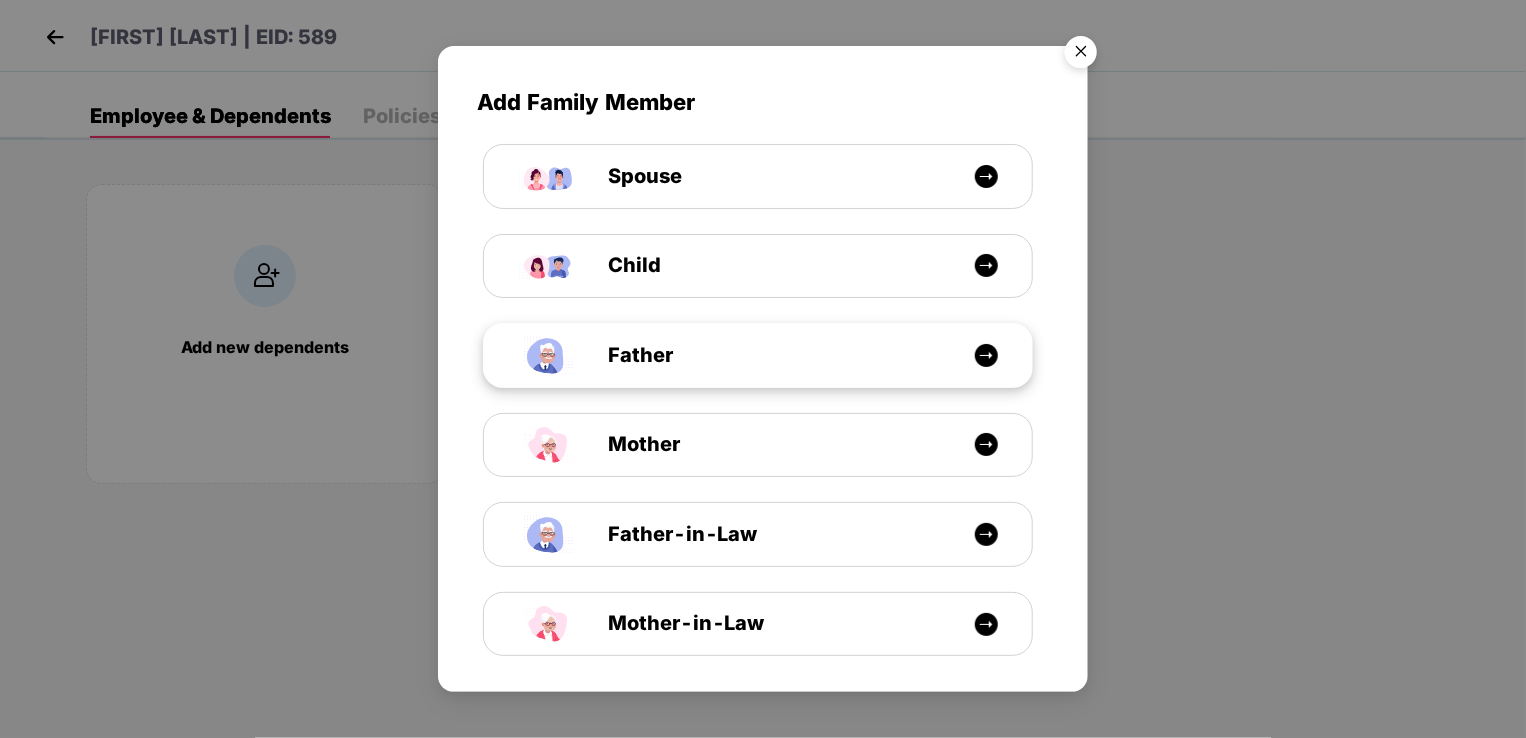 click on "Father" at bounding box center (768, 355) 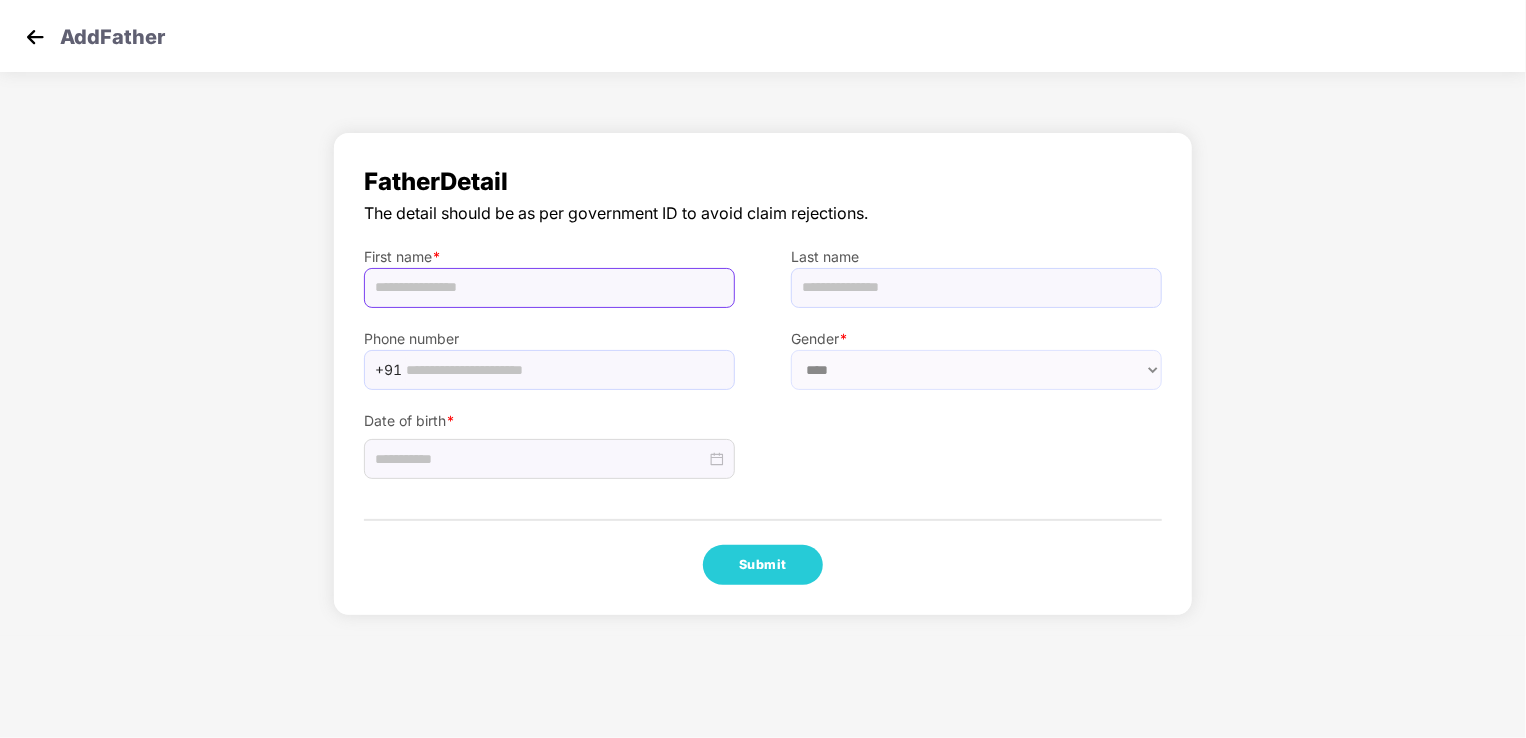 click at bounding box center [549, 288] 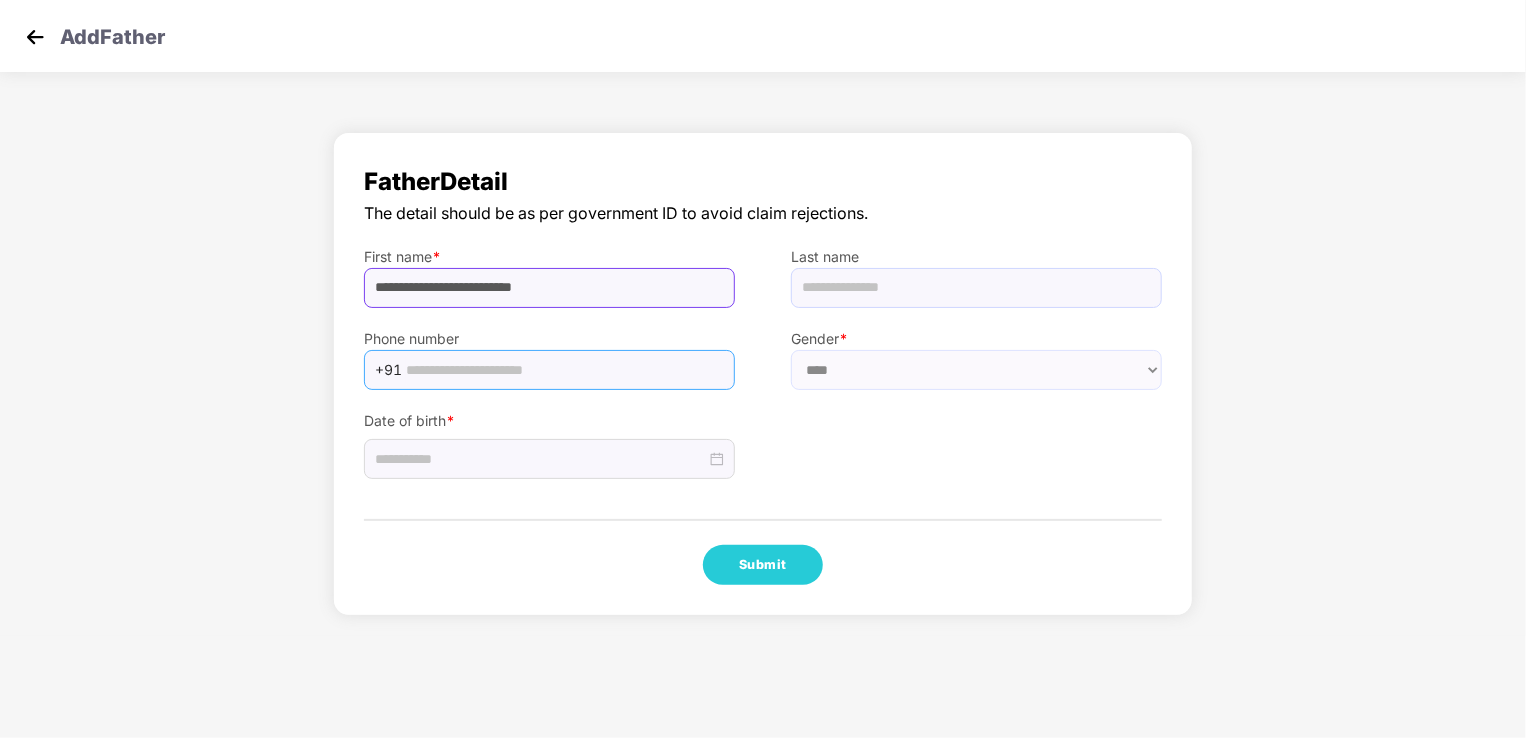 type on "**********" 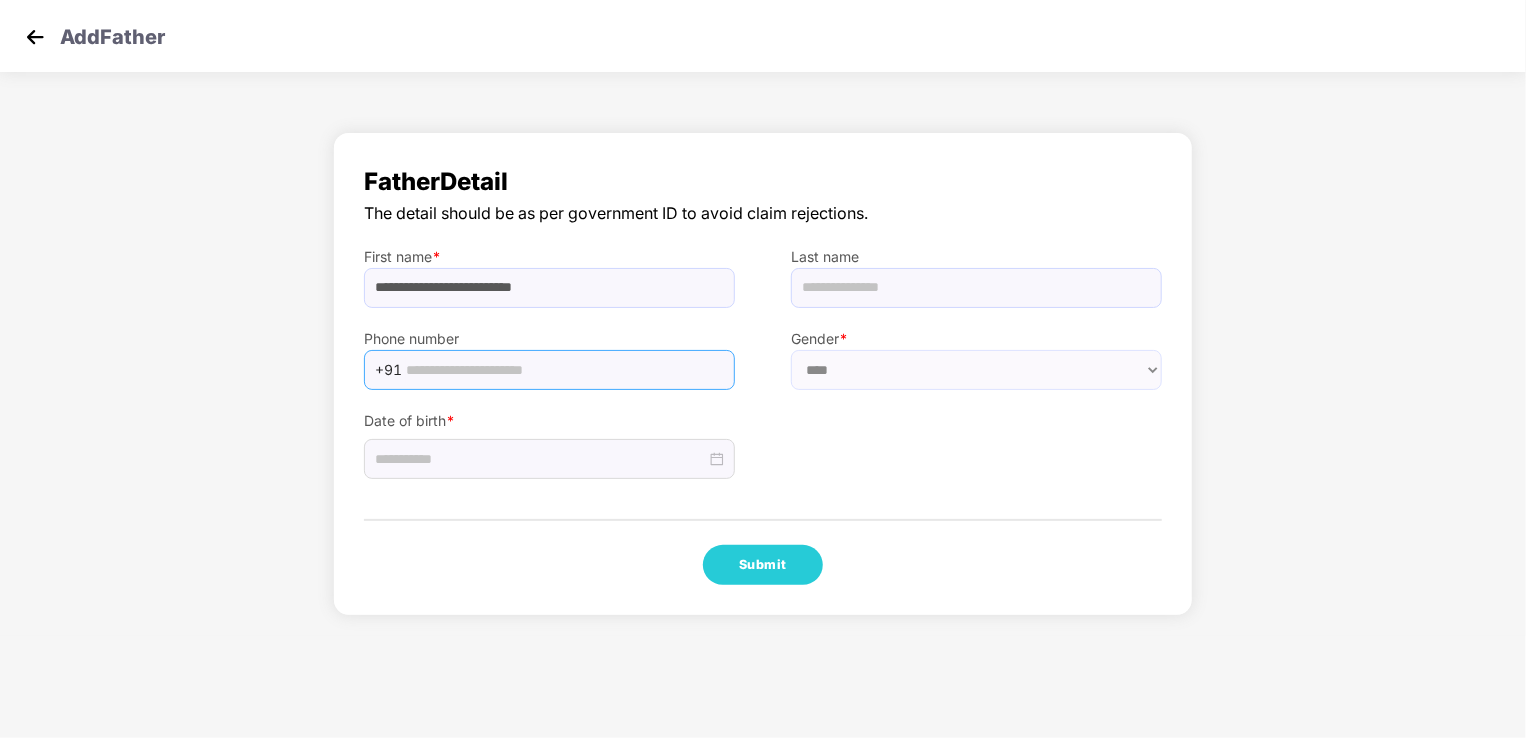 click at bounding box center (564, 370) 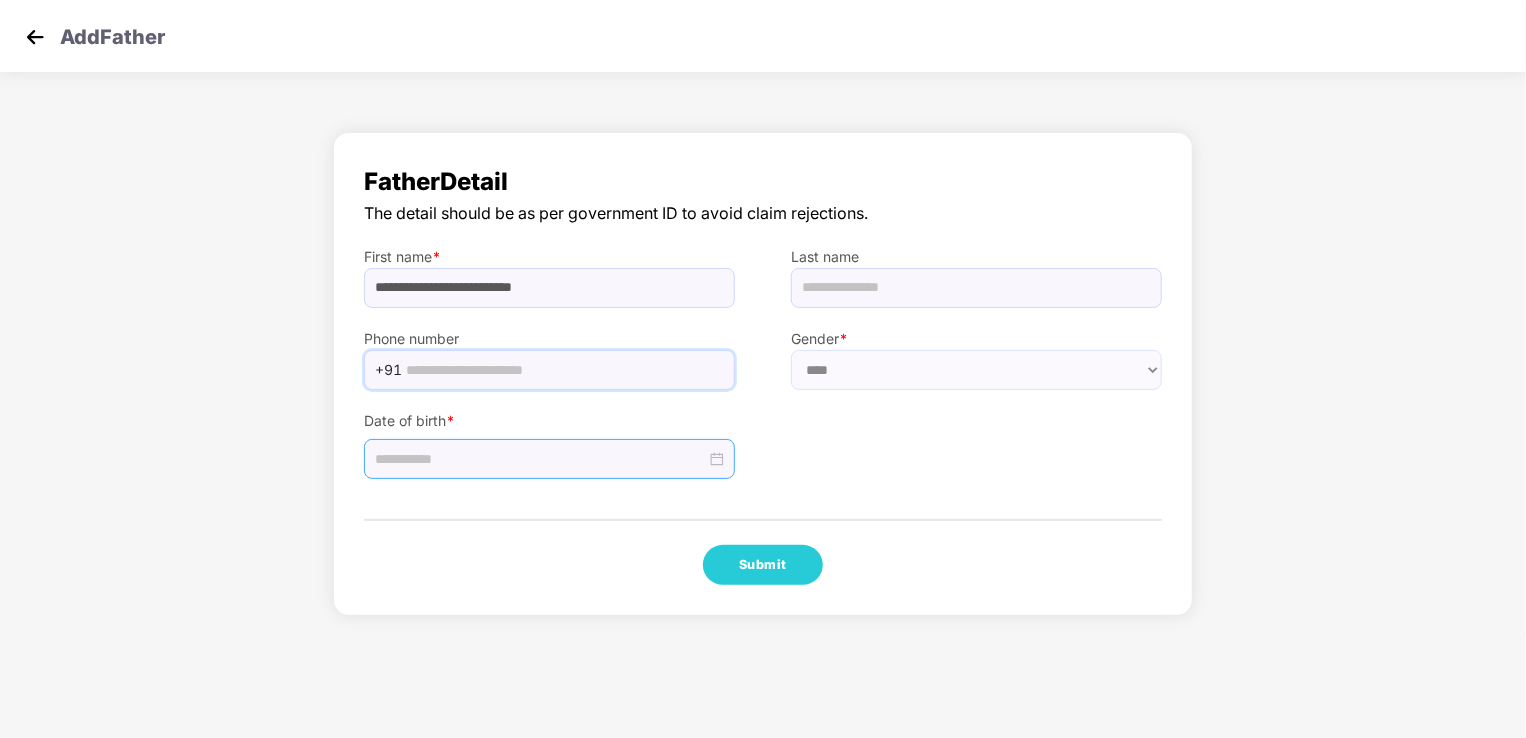click at bounding box center (540, 459) 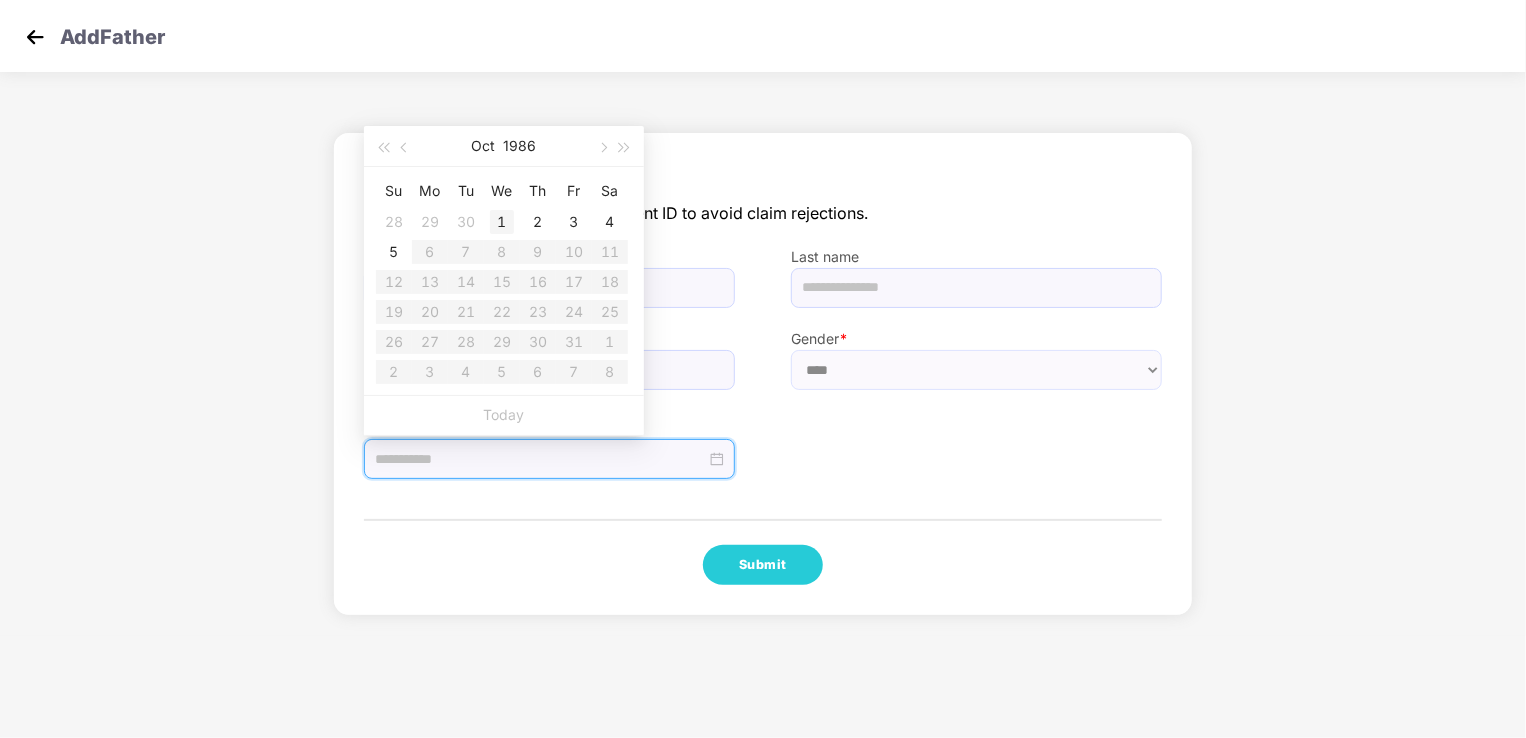 type on "**********" 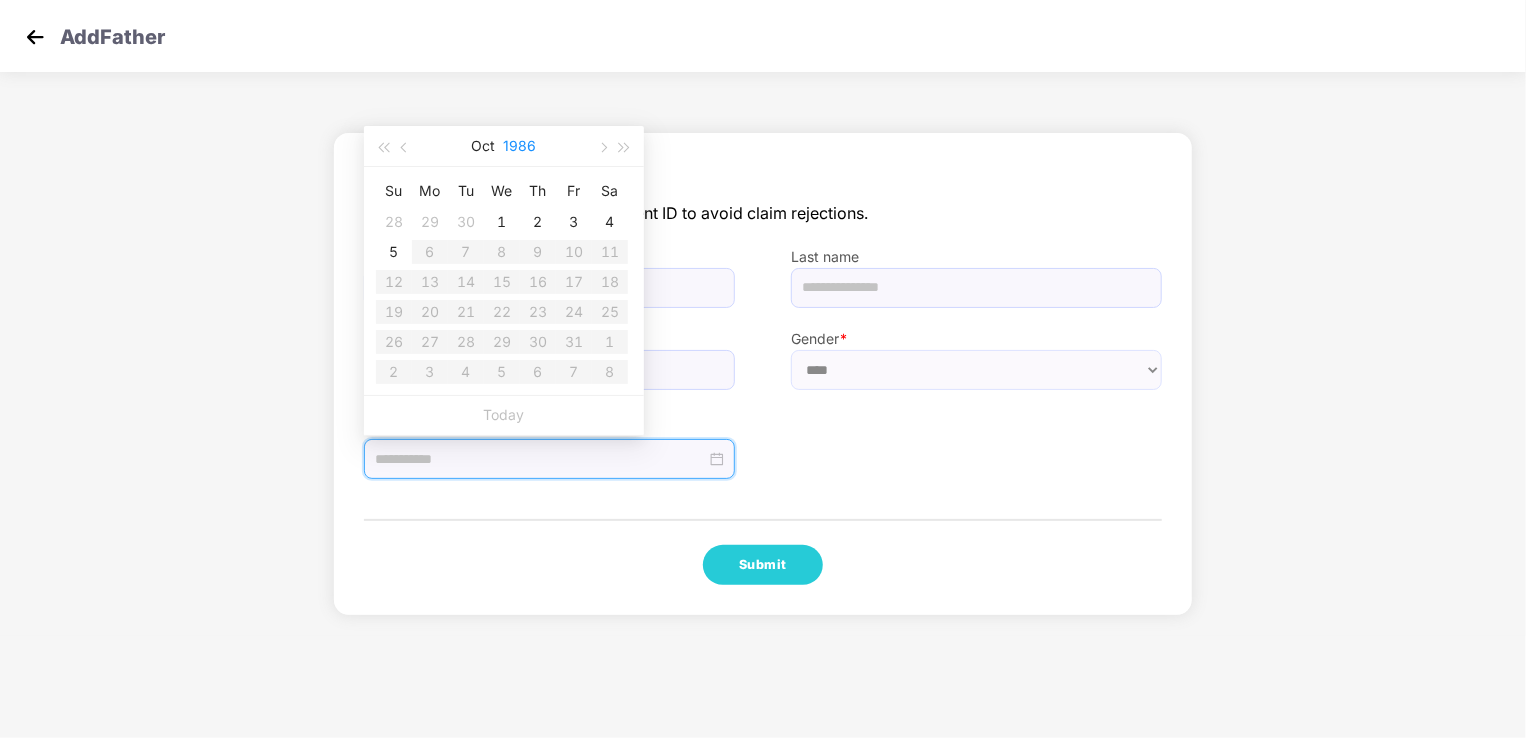 click on "1986" at bounding box center [520, 146] 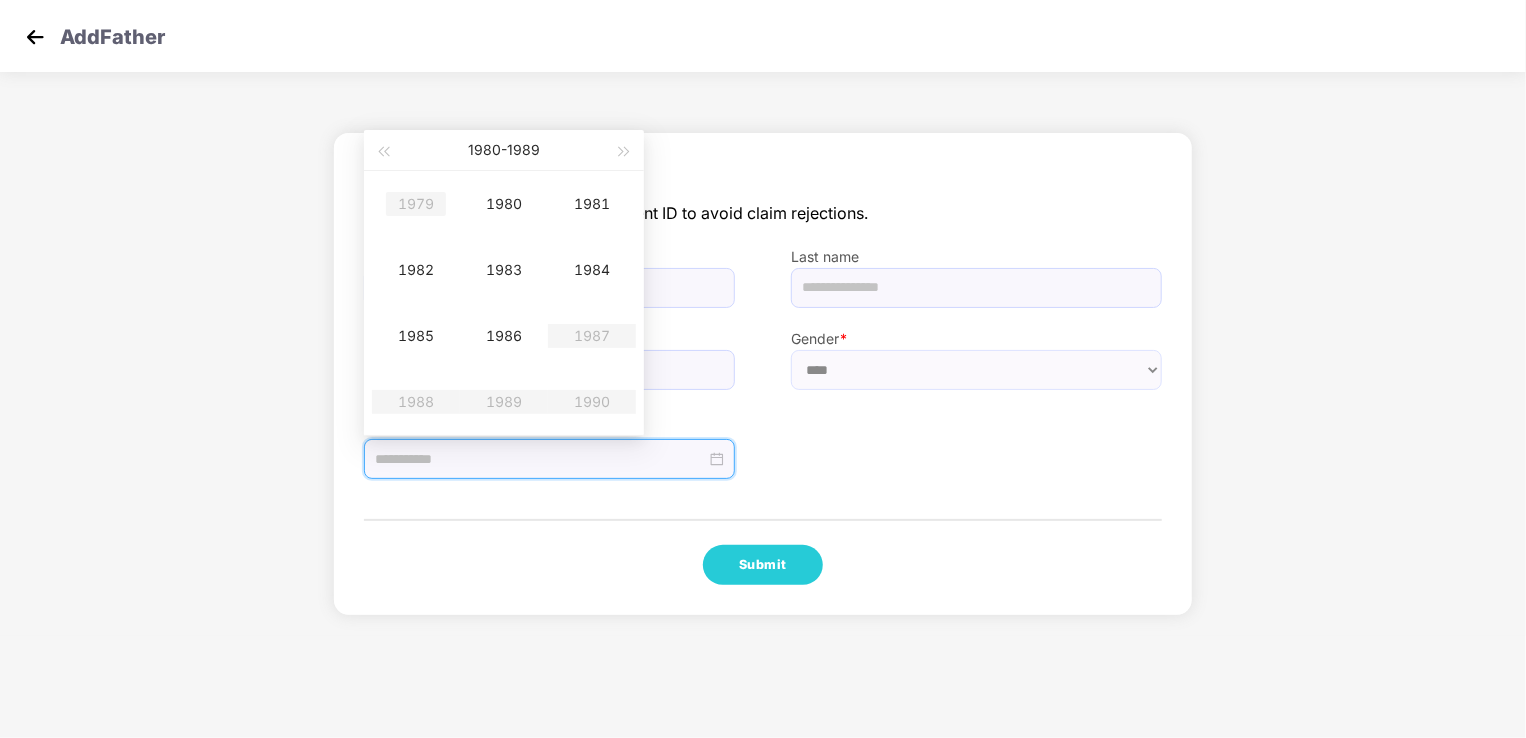 type on "**********" 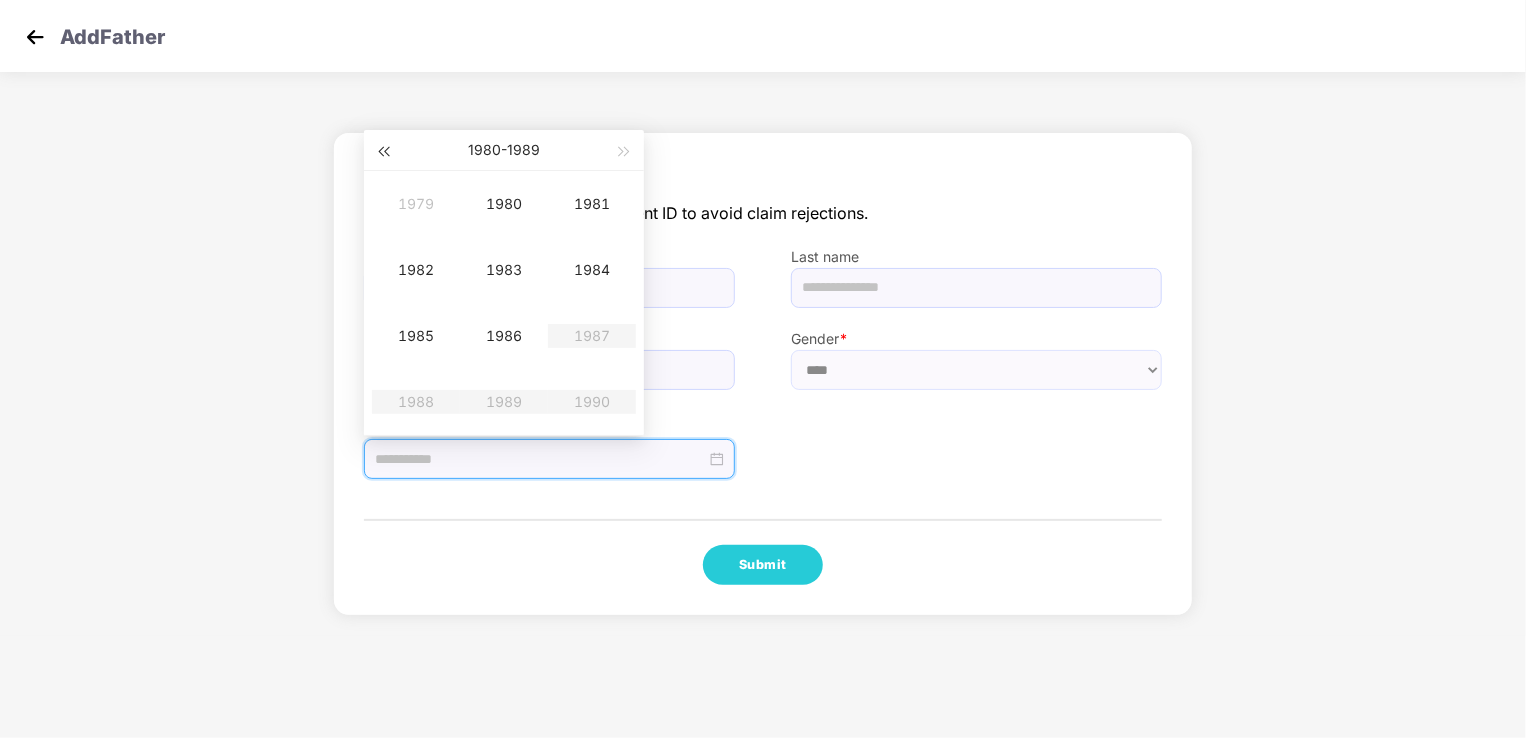click at bounding box center (383, 152) 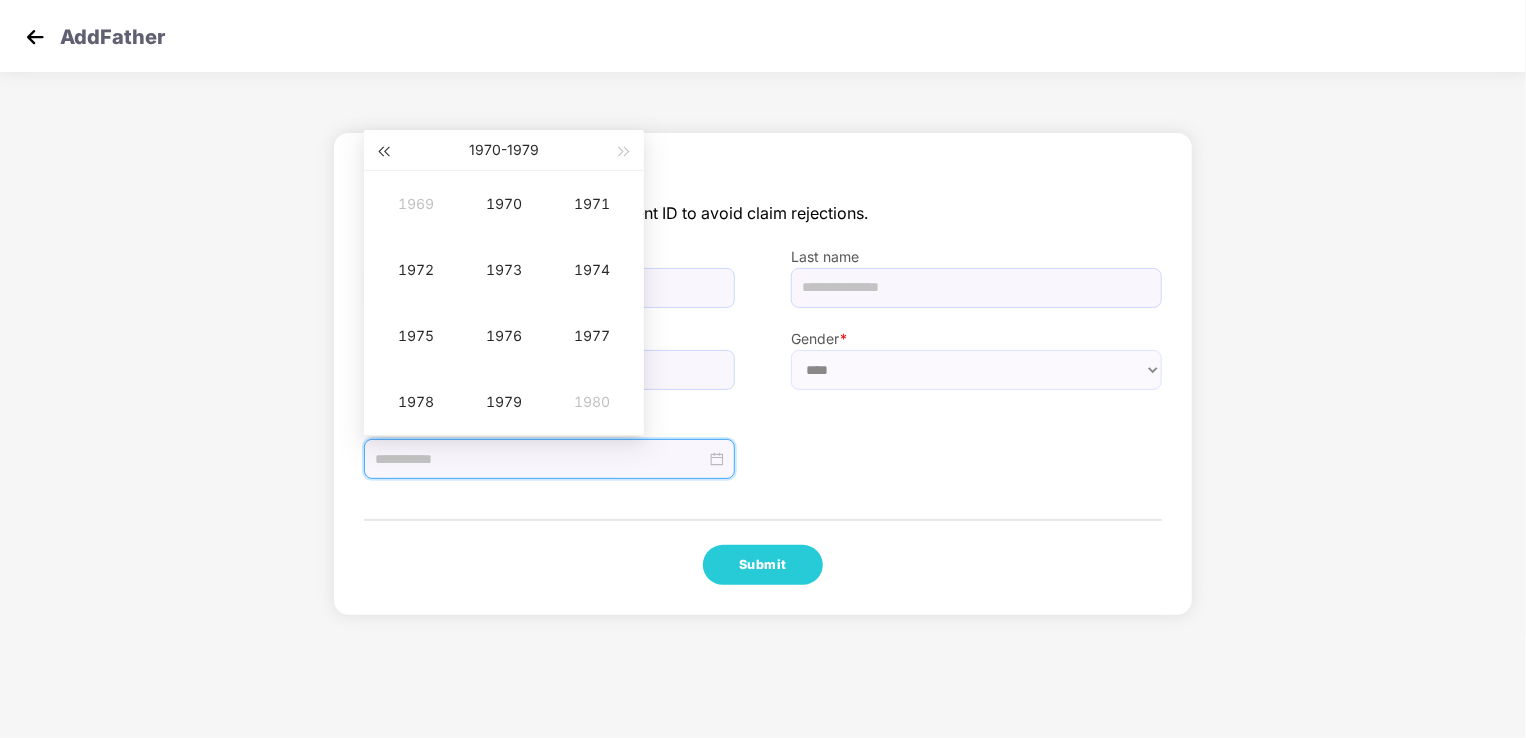 click at bounding box center [383, 152] 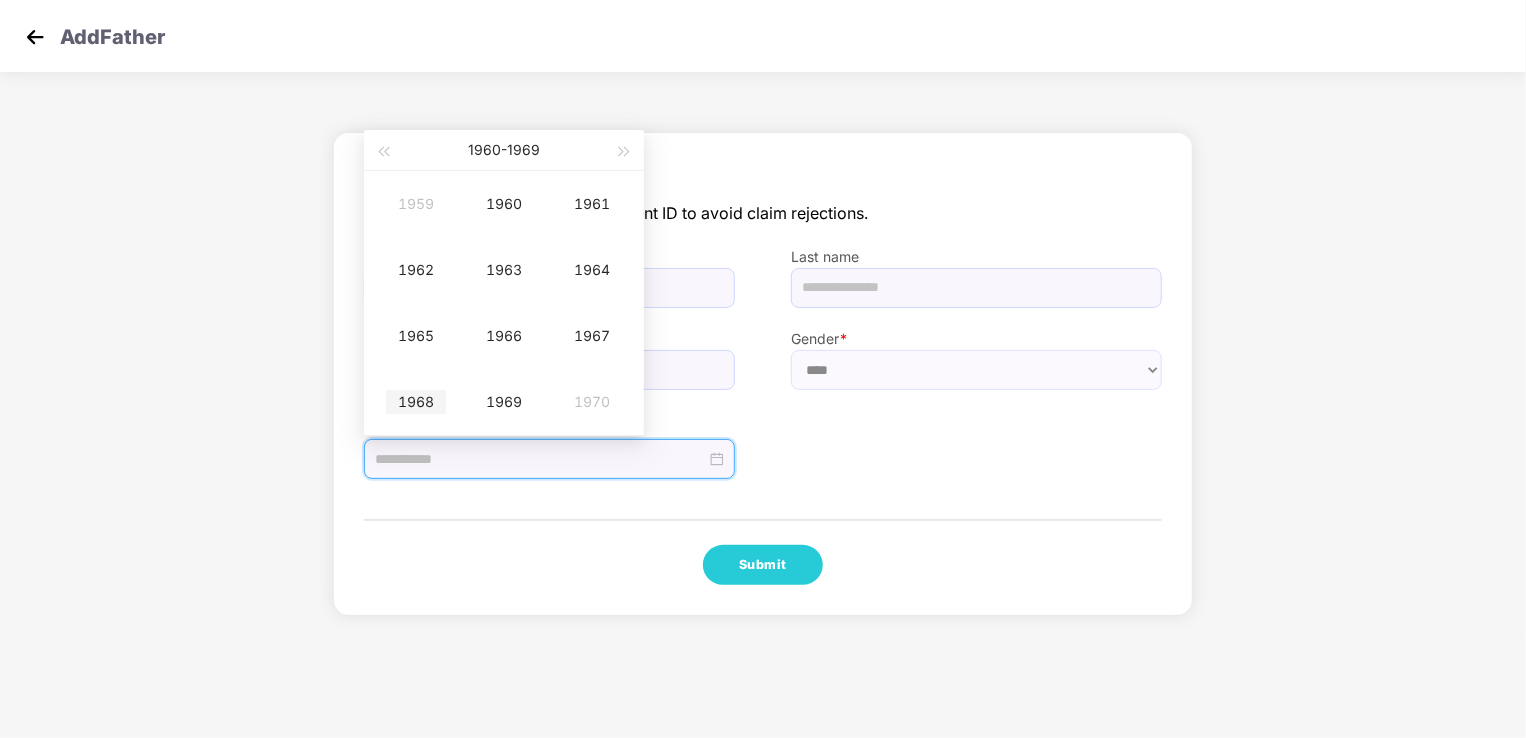 type on "**********" 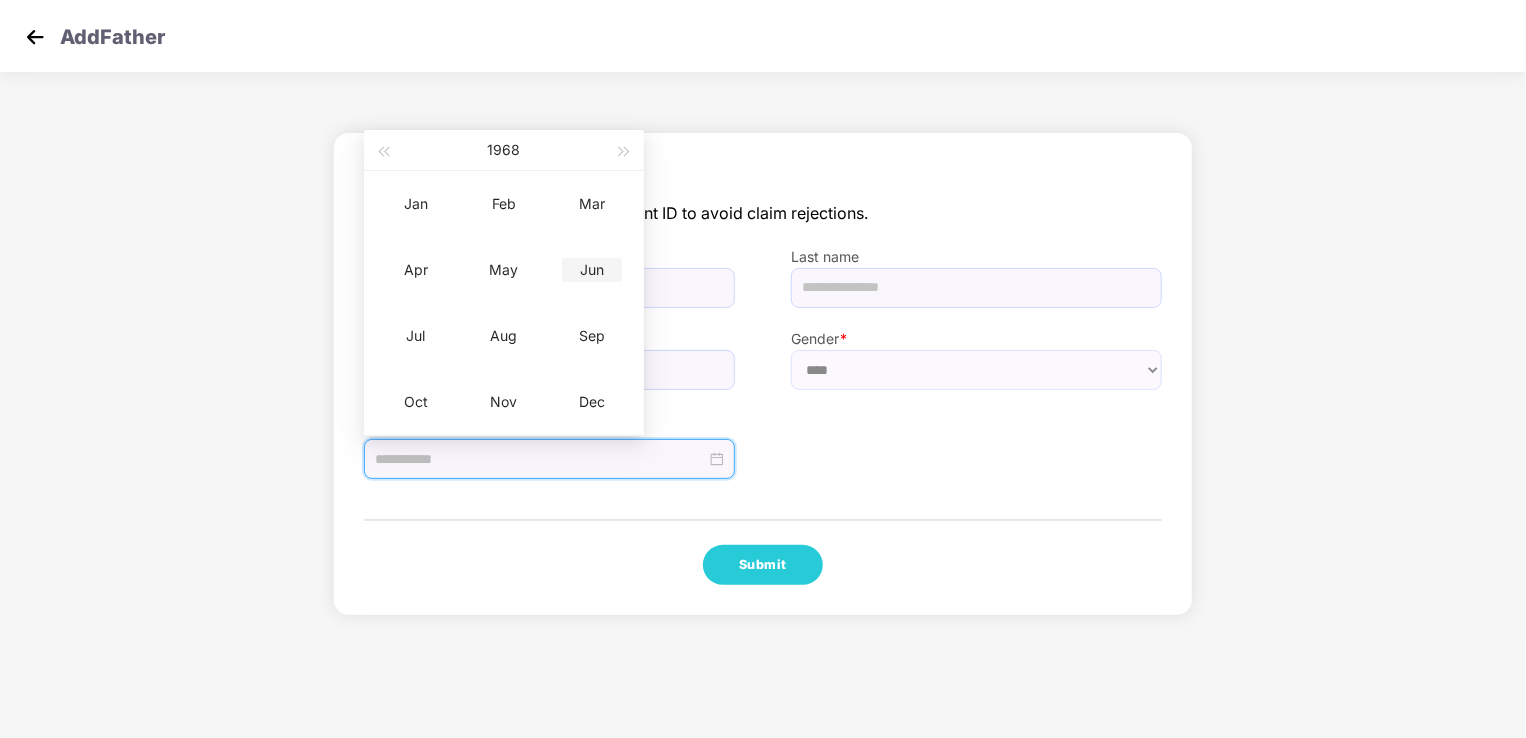 type on "**********" 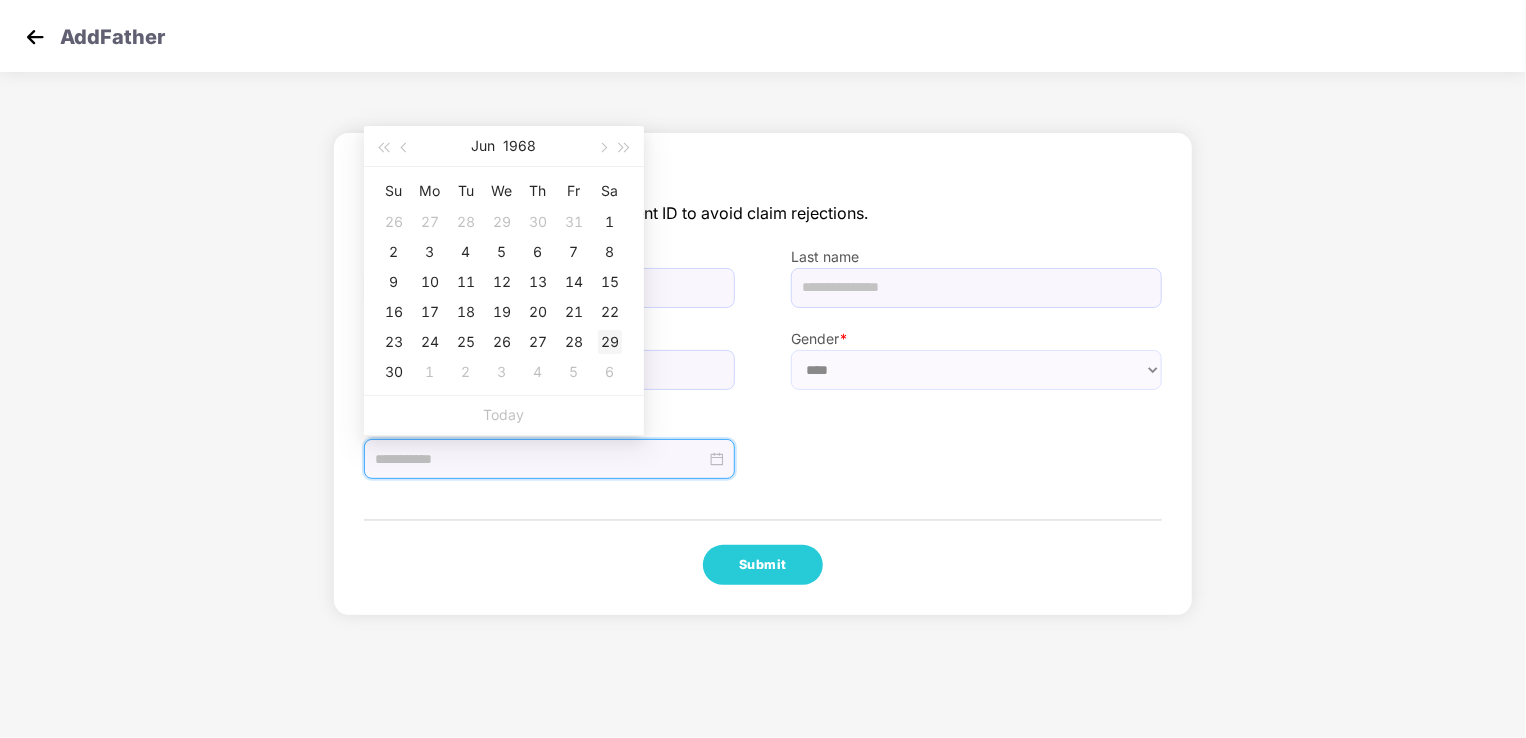 type on "**********" 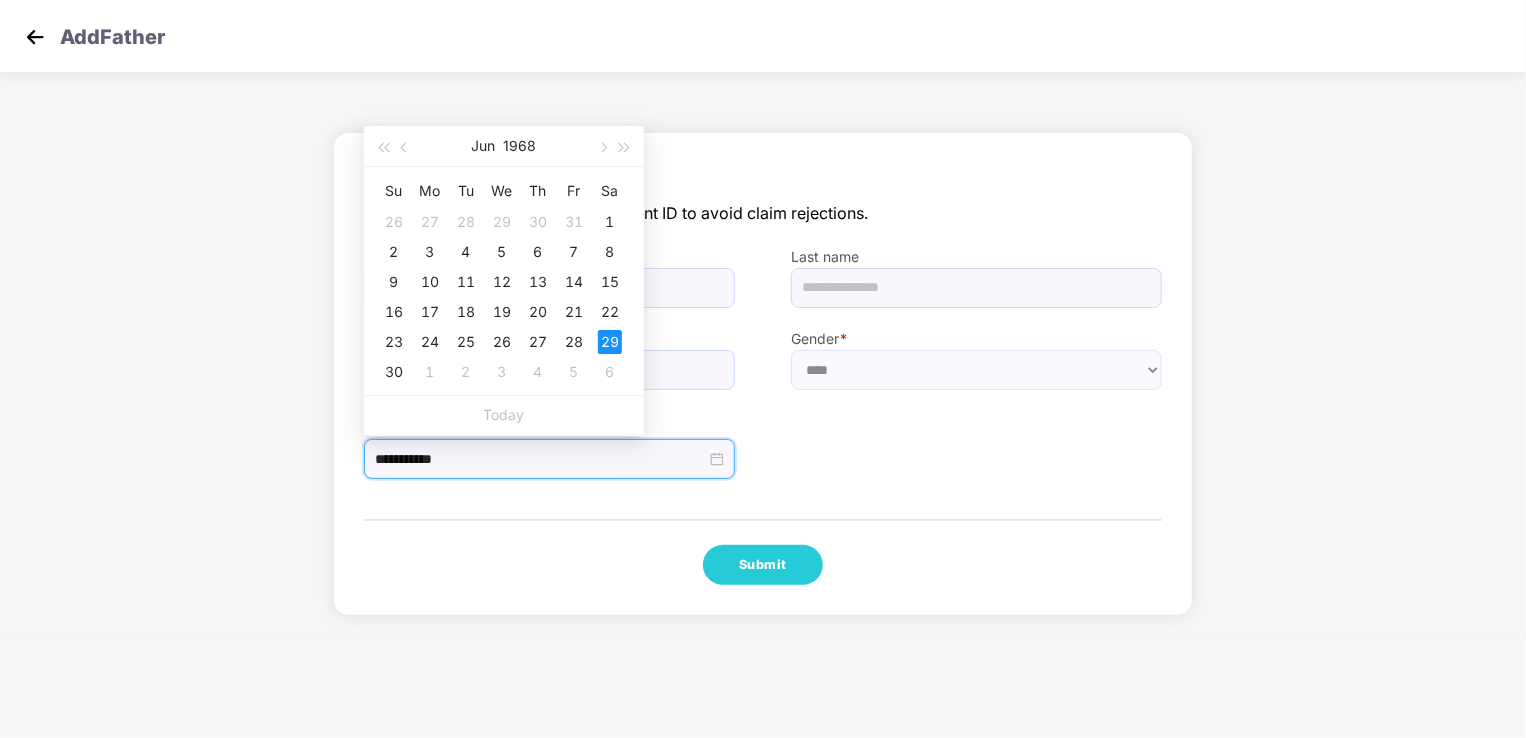 click on "**********" at bounding box center (763, 374) 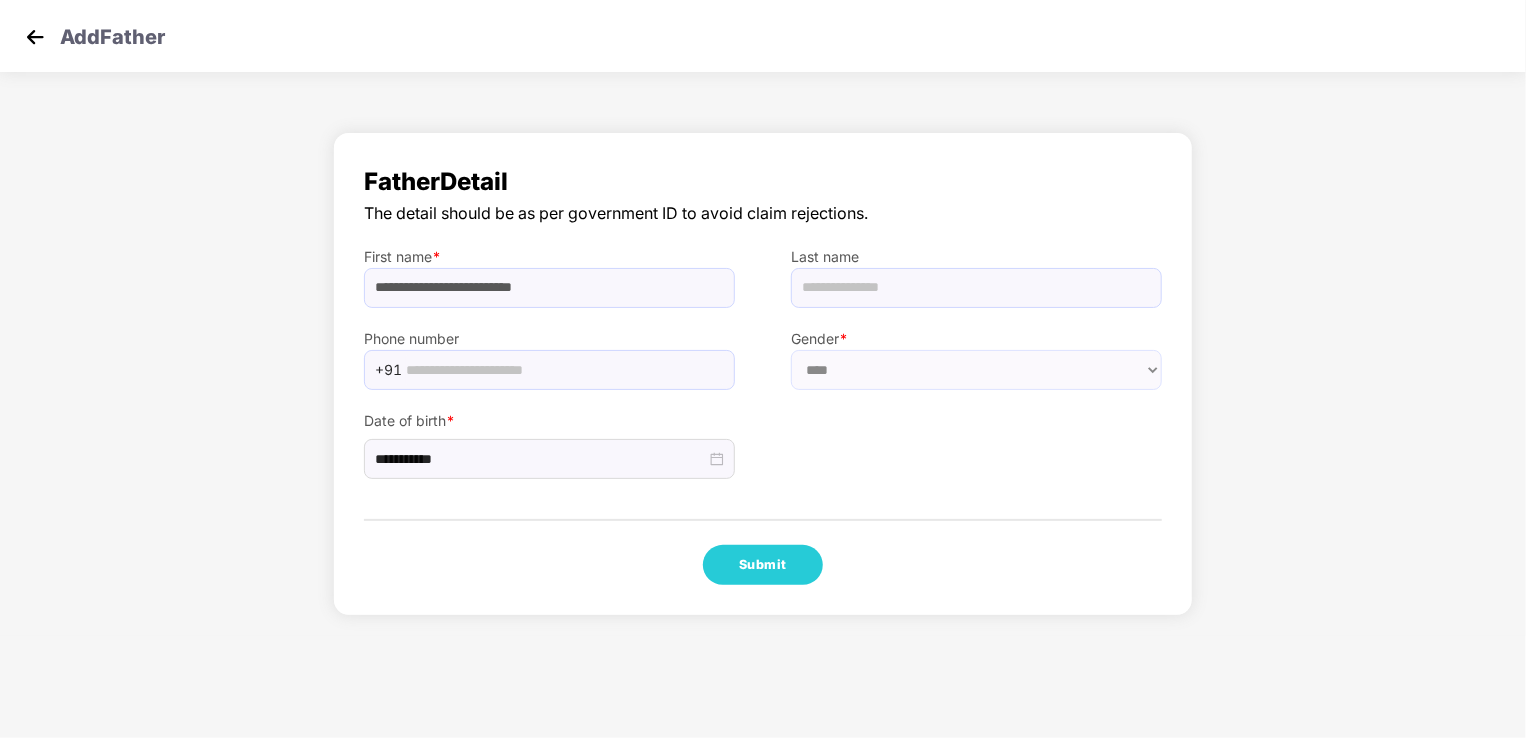 click on "**********" at bounding box center [763, 435] 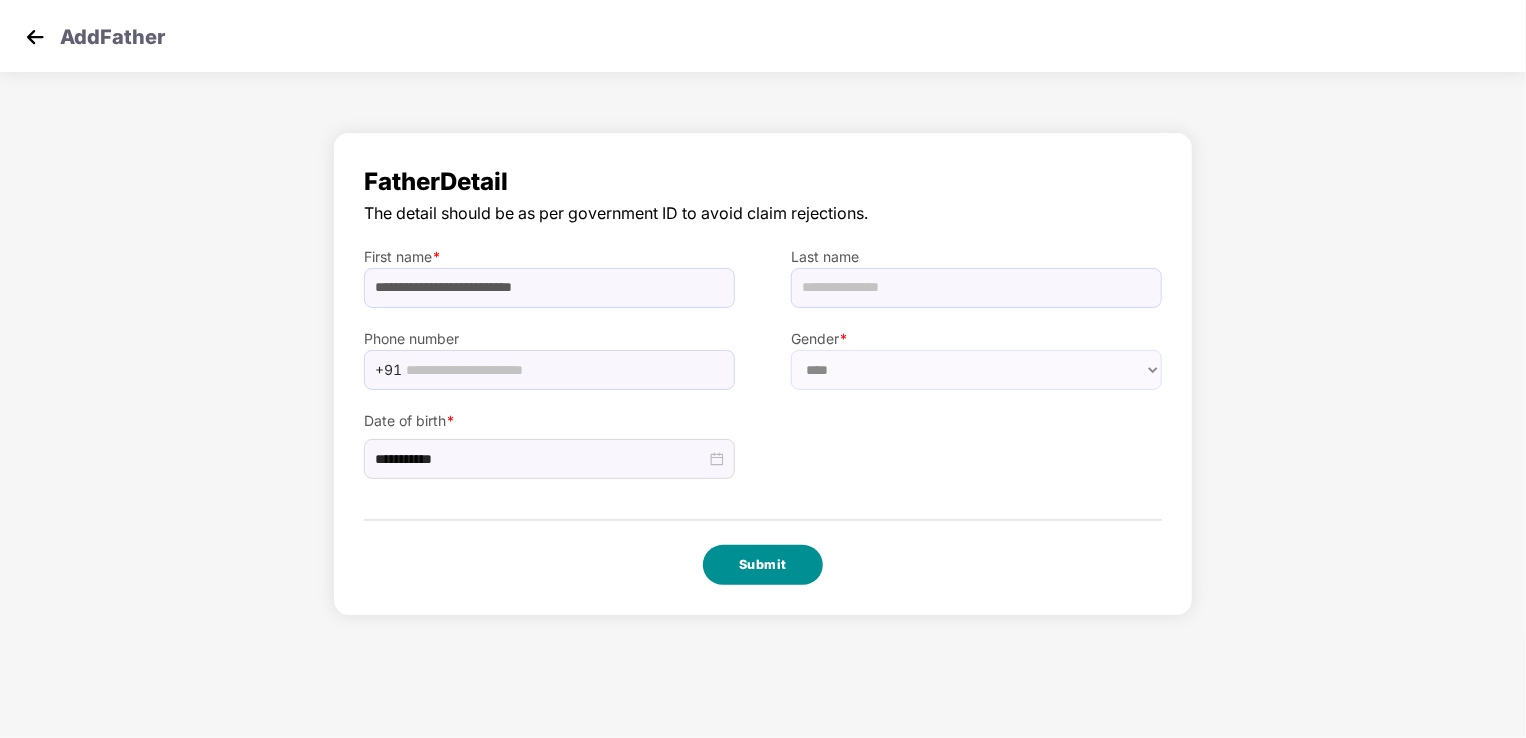 click on "Submit" at bounding box center (763, 565) 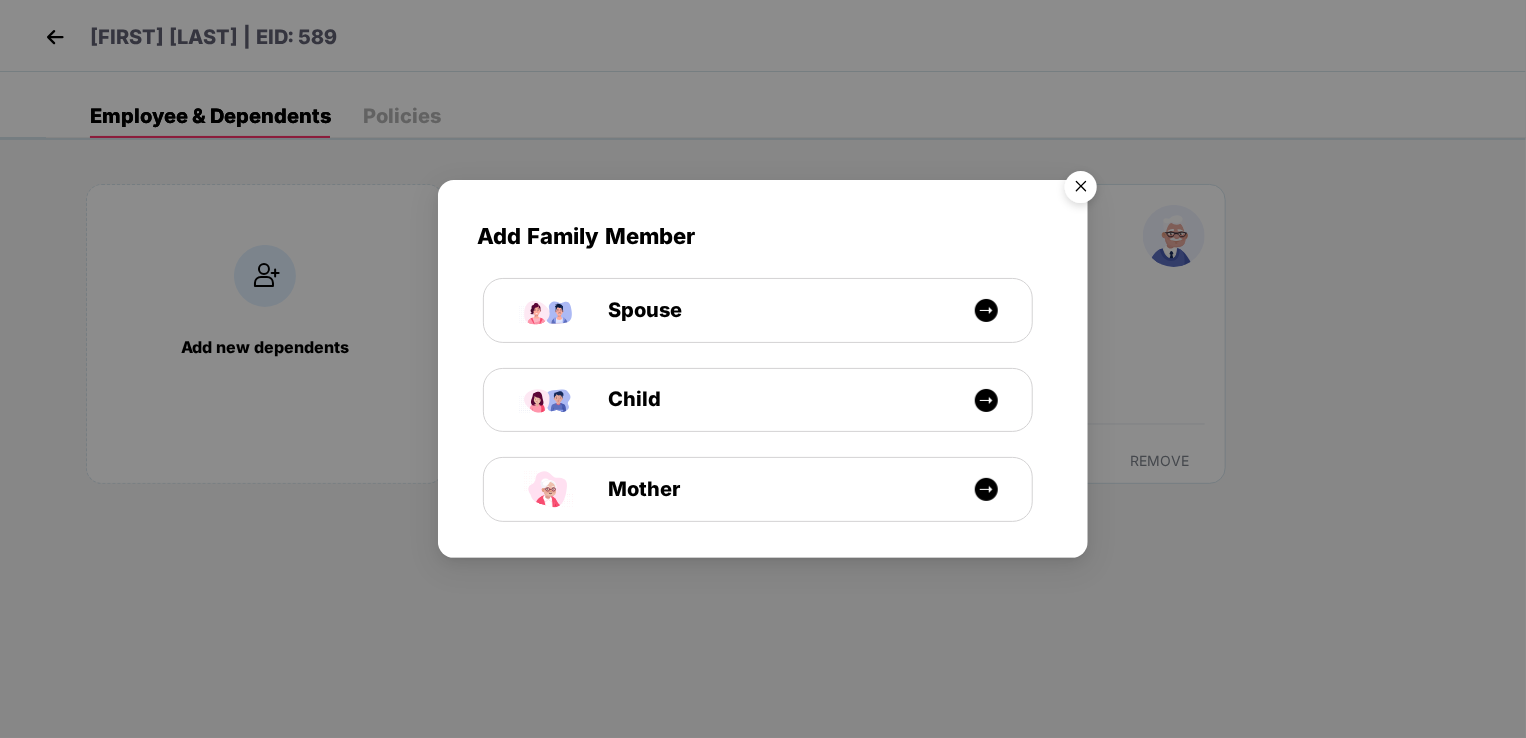 click at bounding box center (1081, 190) 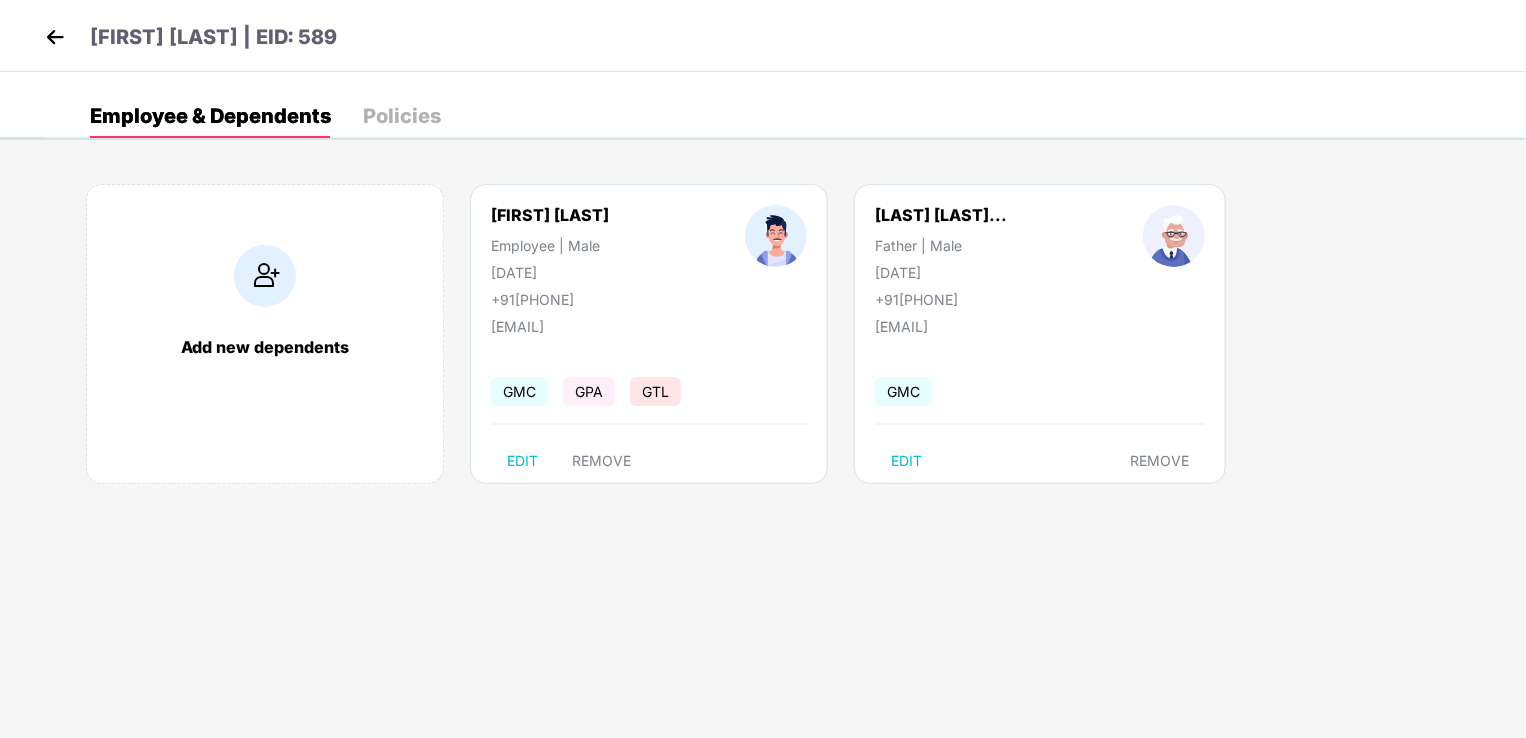 click at bounding box center [265, 276] 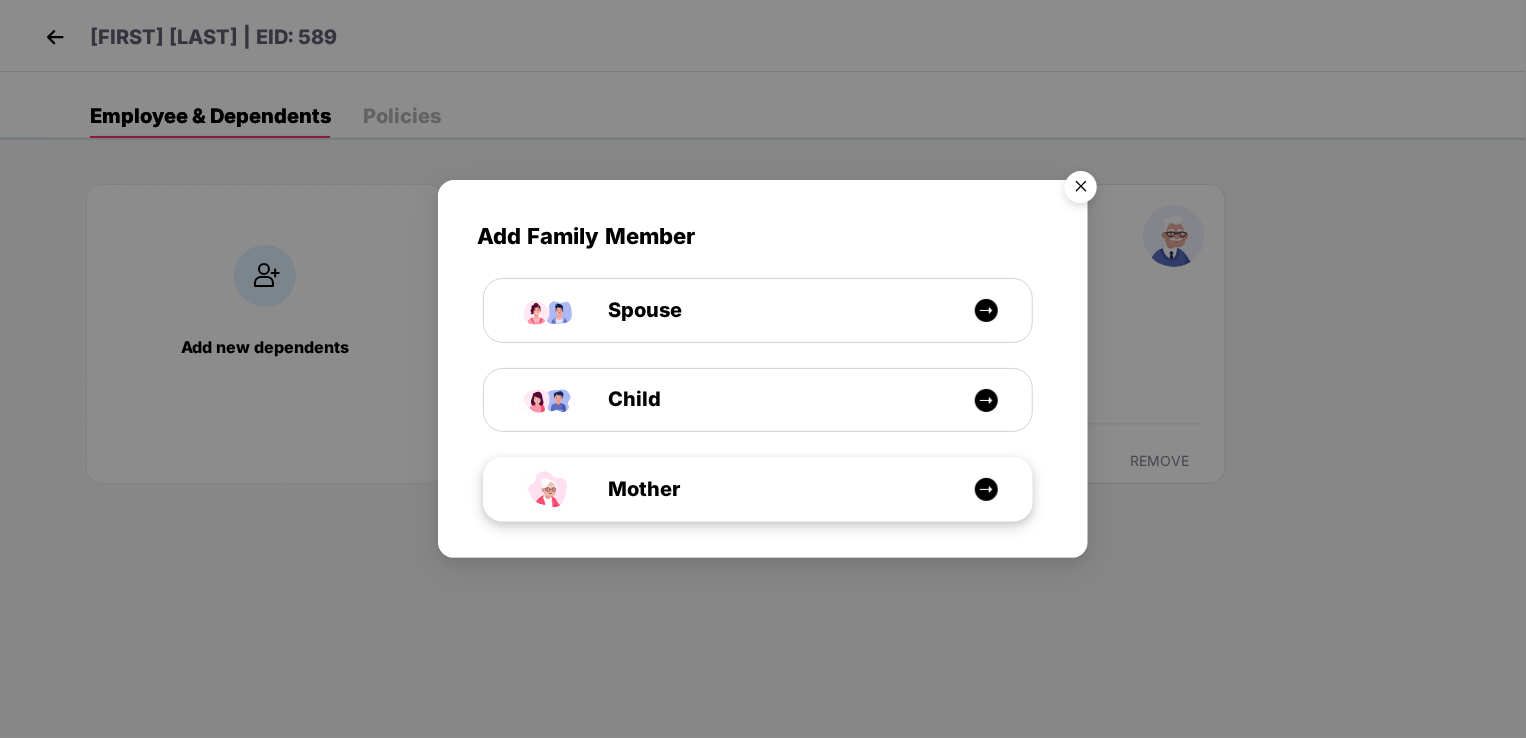 click on "Mother" at bounding box center (621, 489) 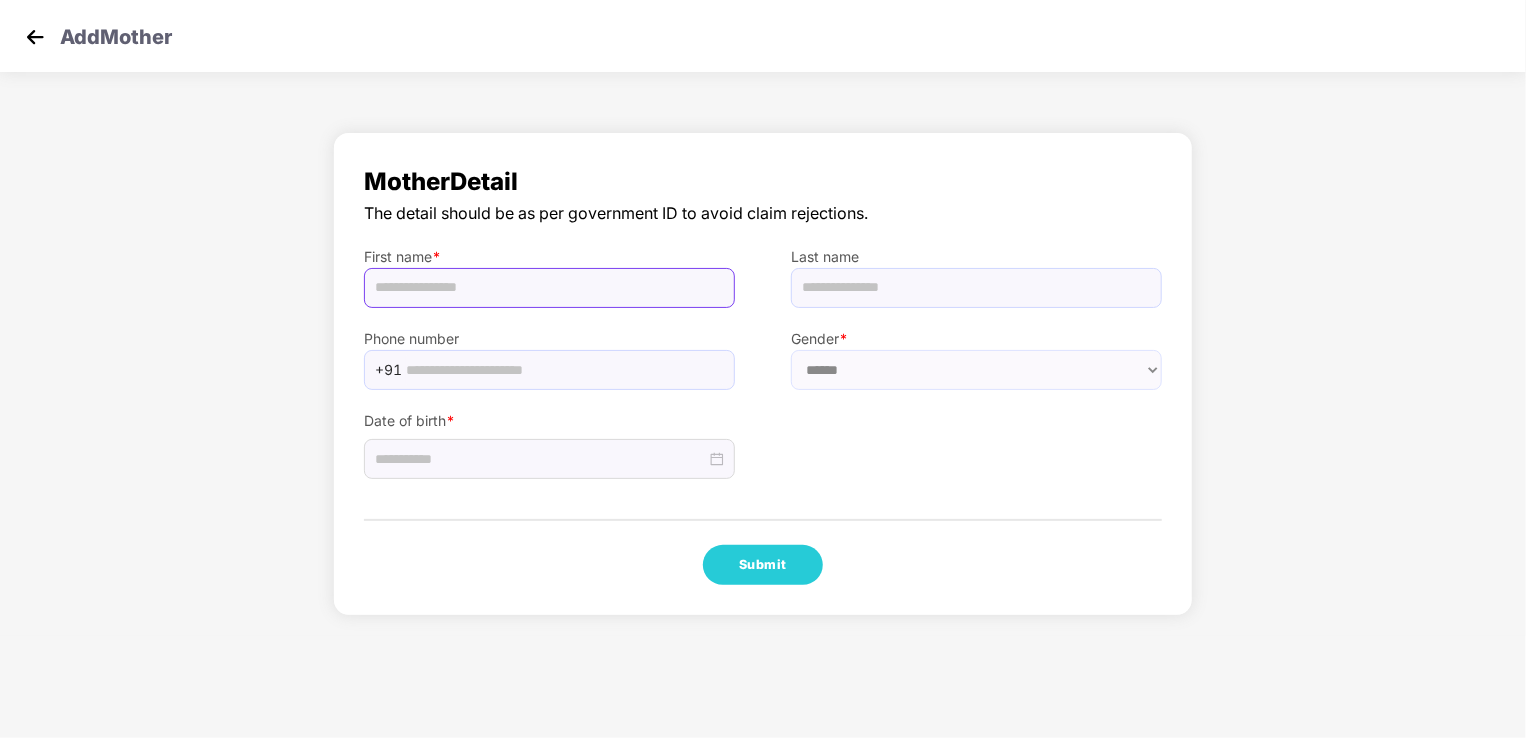 click at bounding box center [549, 288] 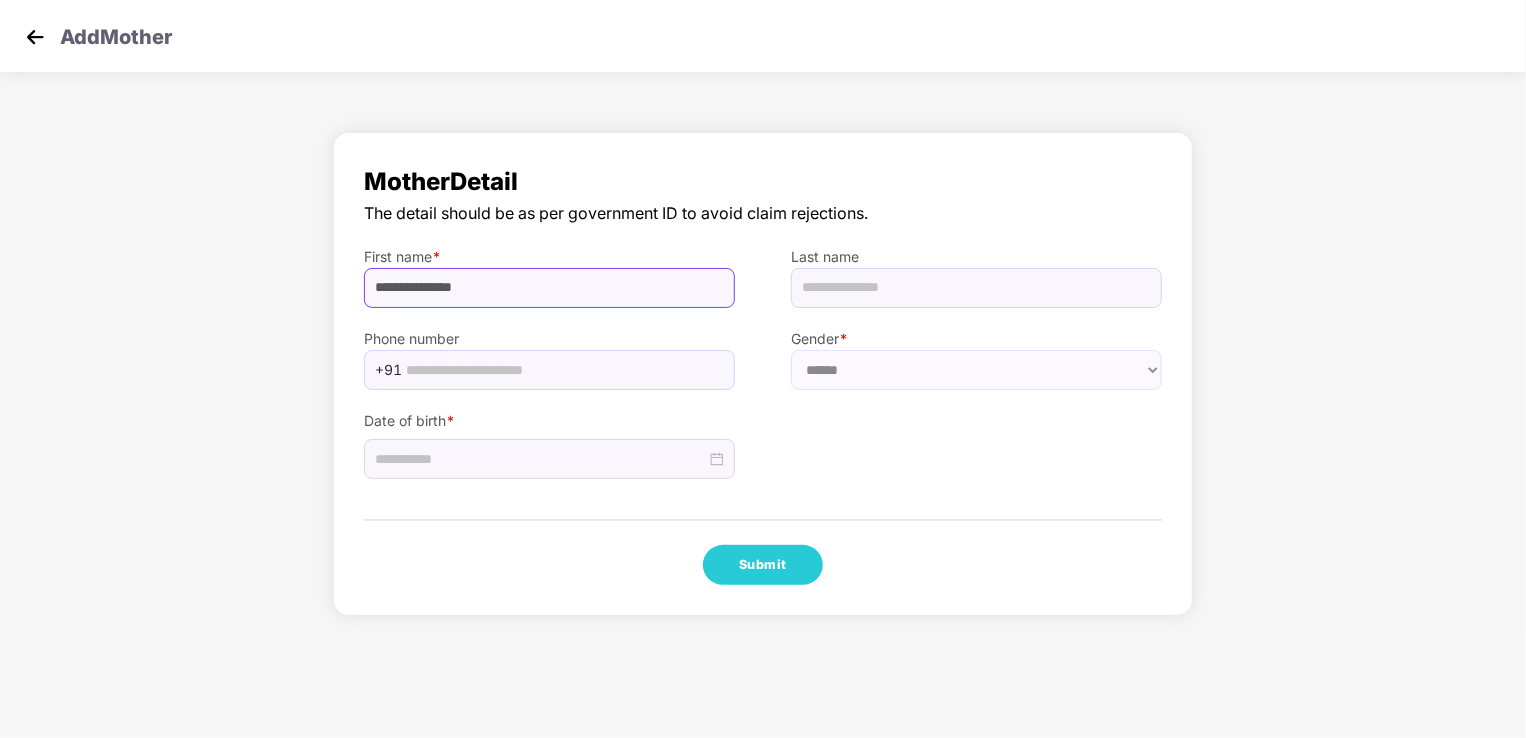 type on "**********" 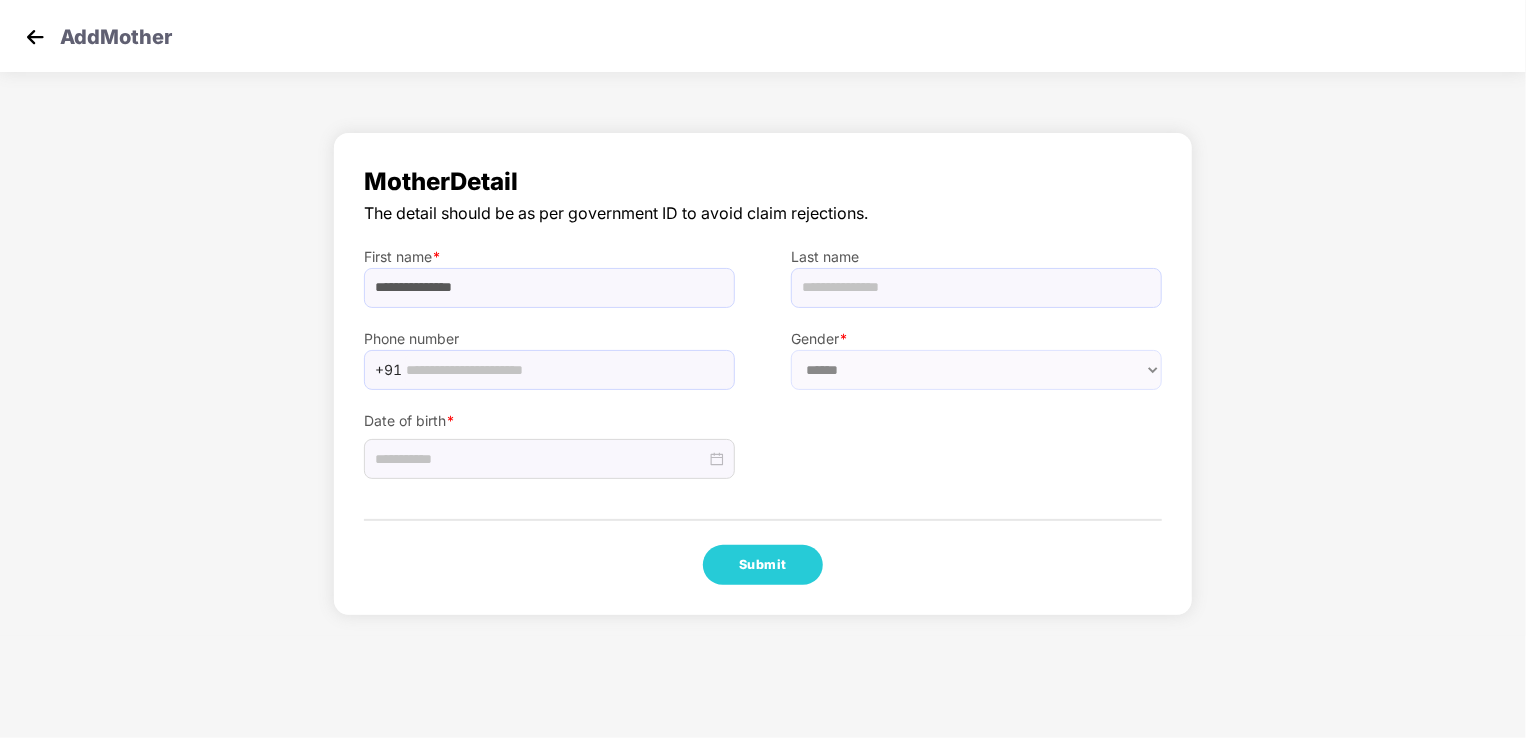 click on "**********" at bounding box center [763, 379] 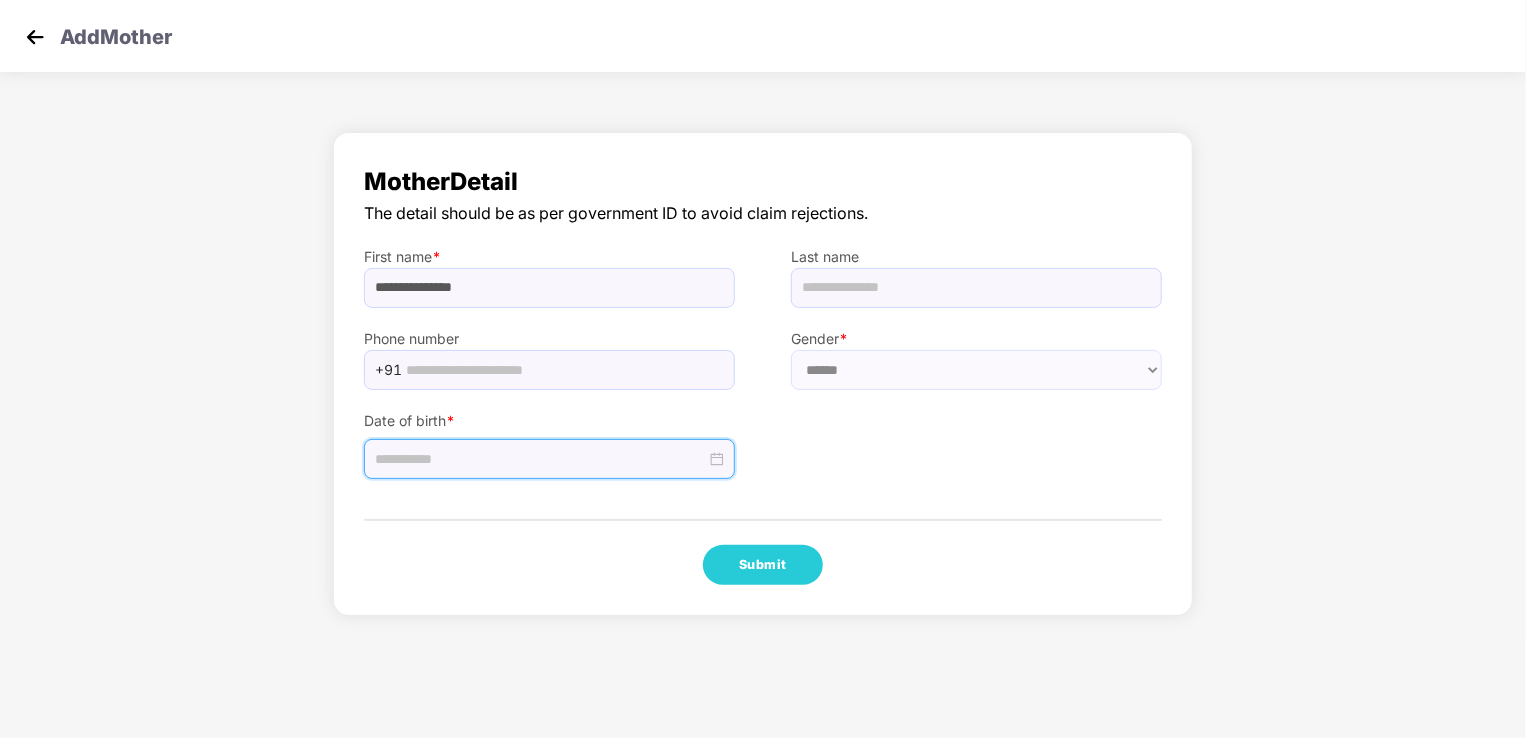 click at bounding box center [540, 459] 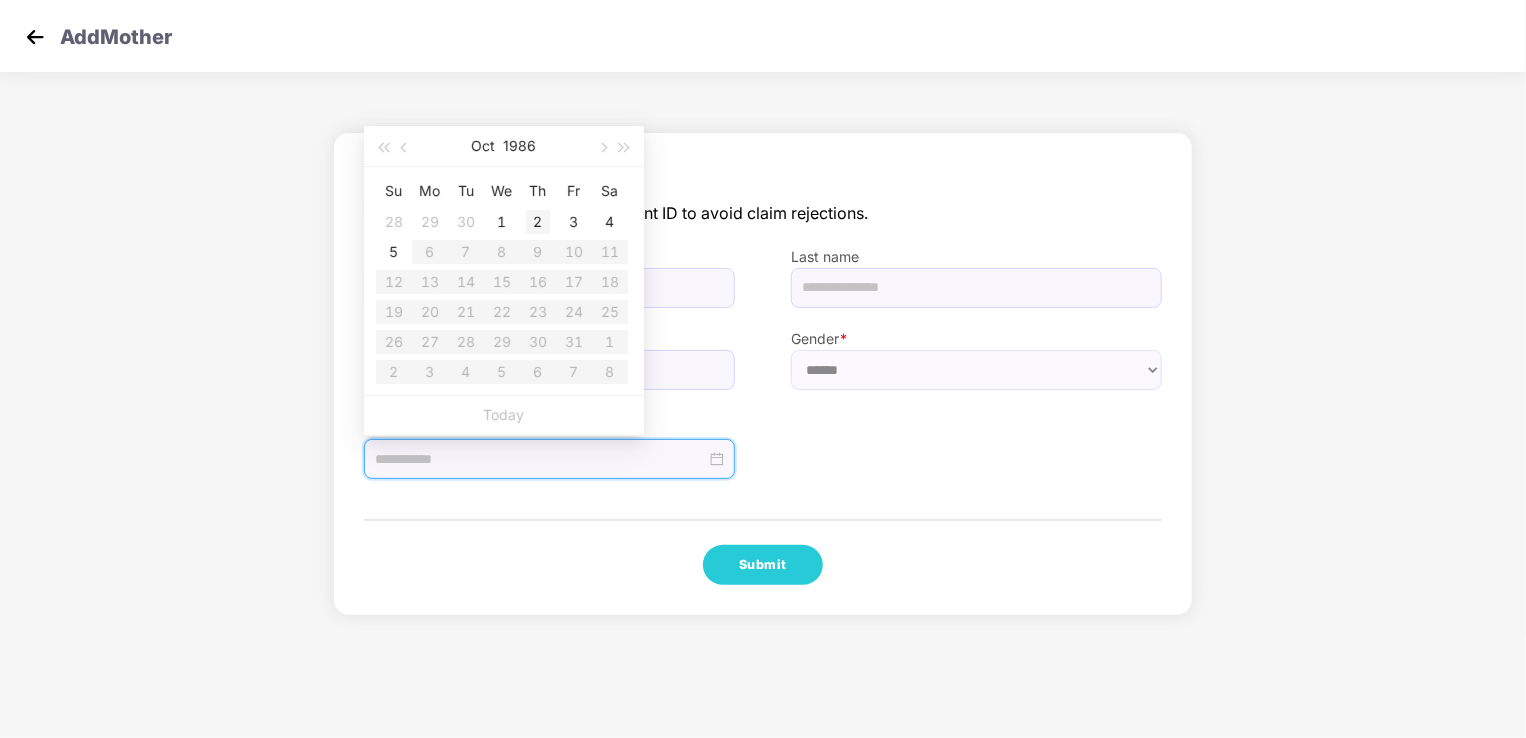 type on "**********" 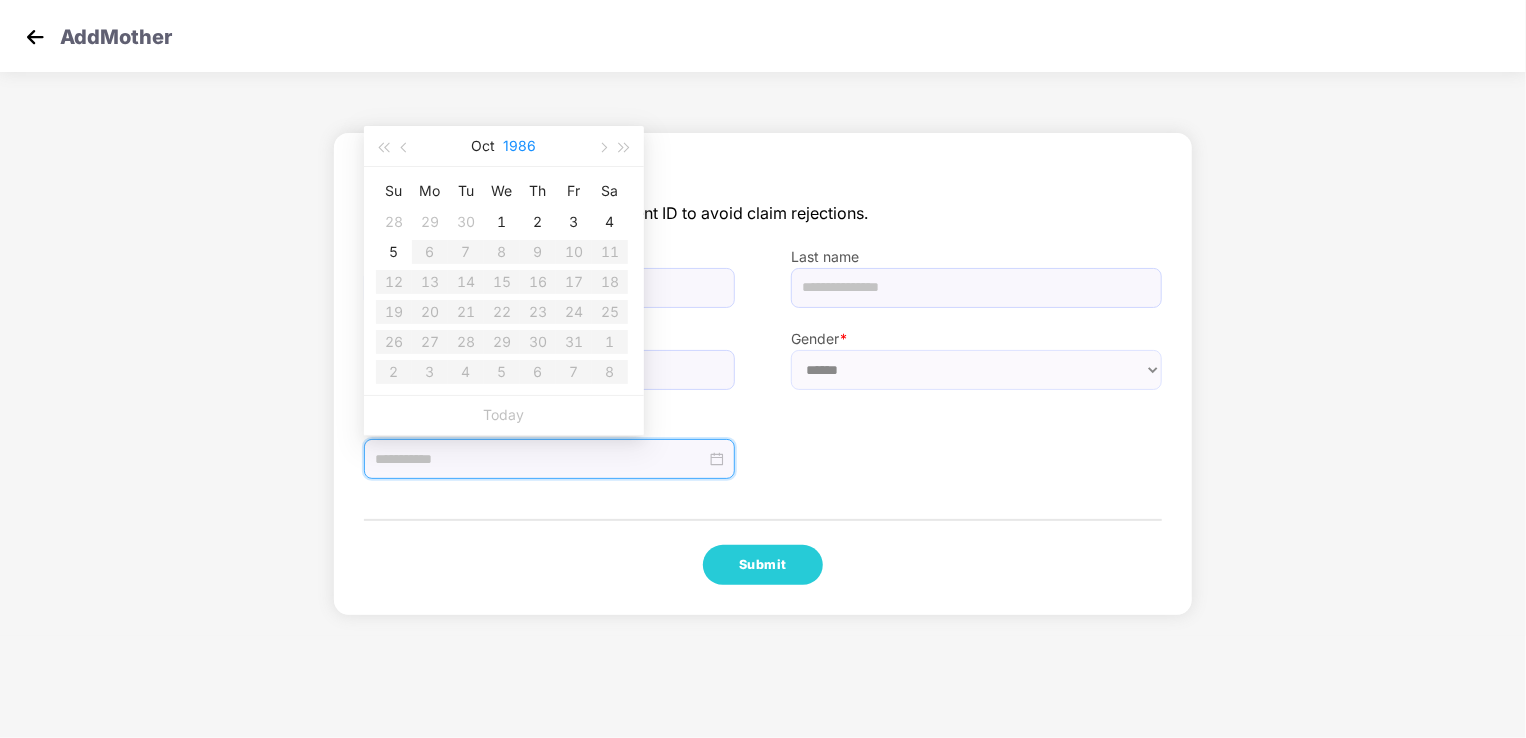 click on "1986" at bounding box center (520, 146) 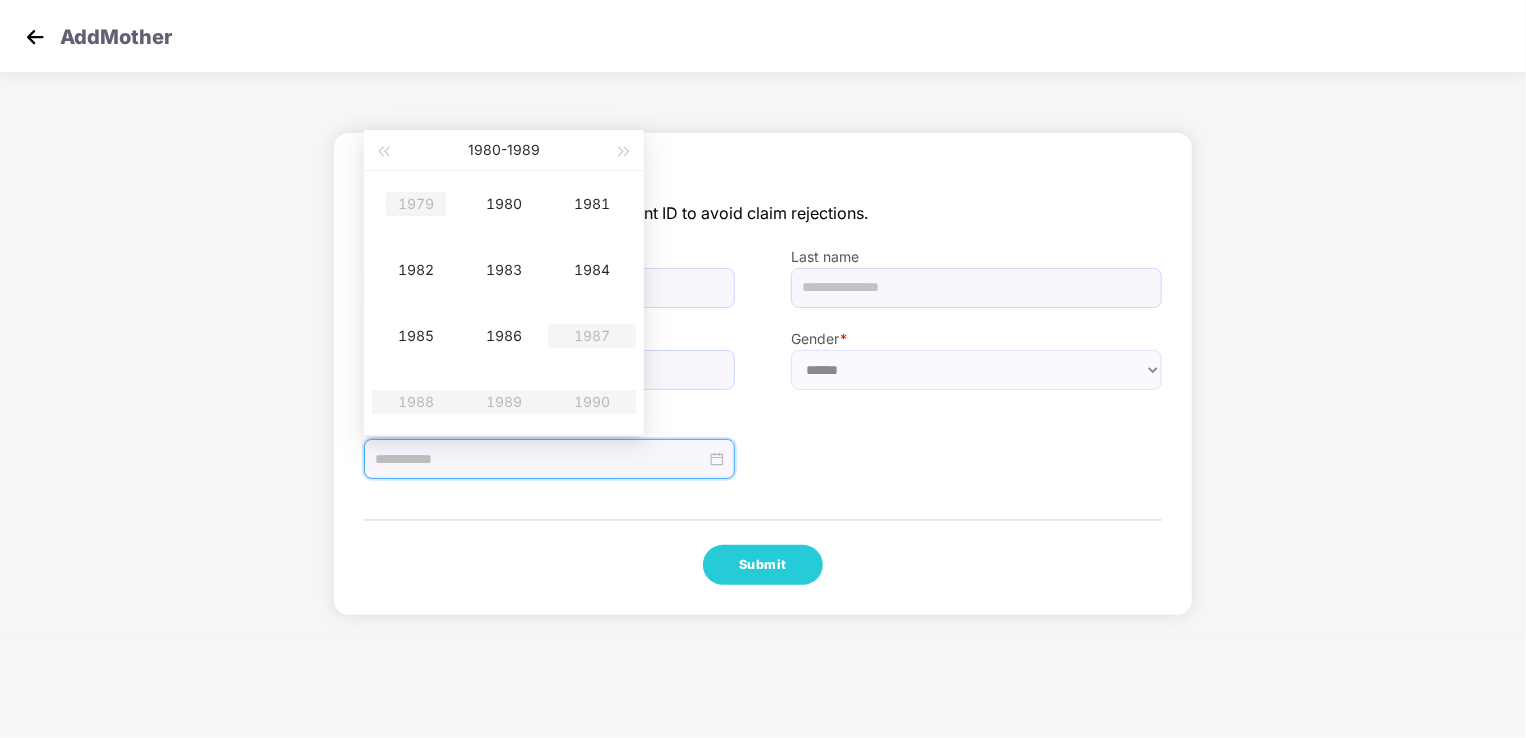 type on "**********" 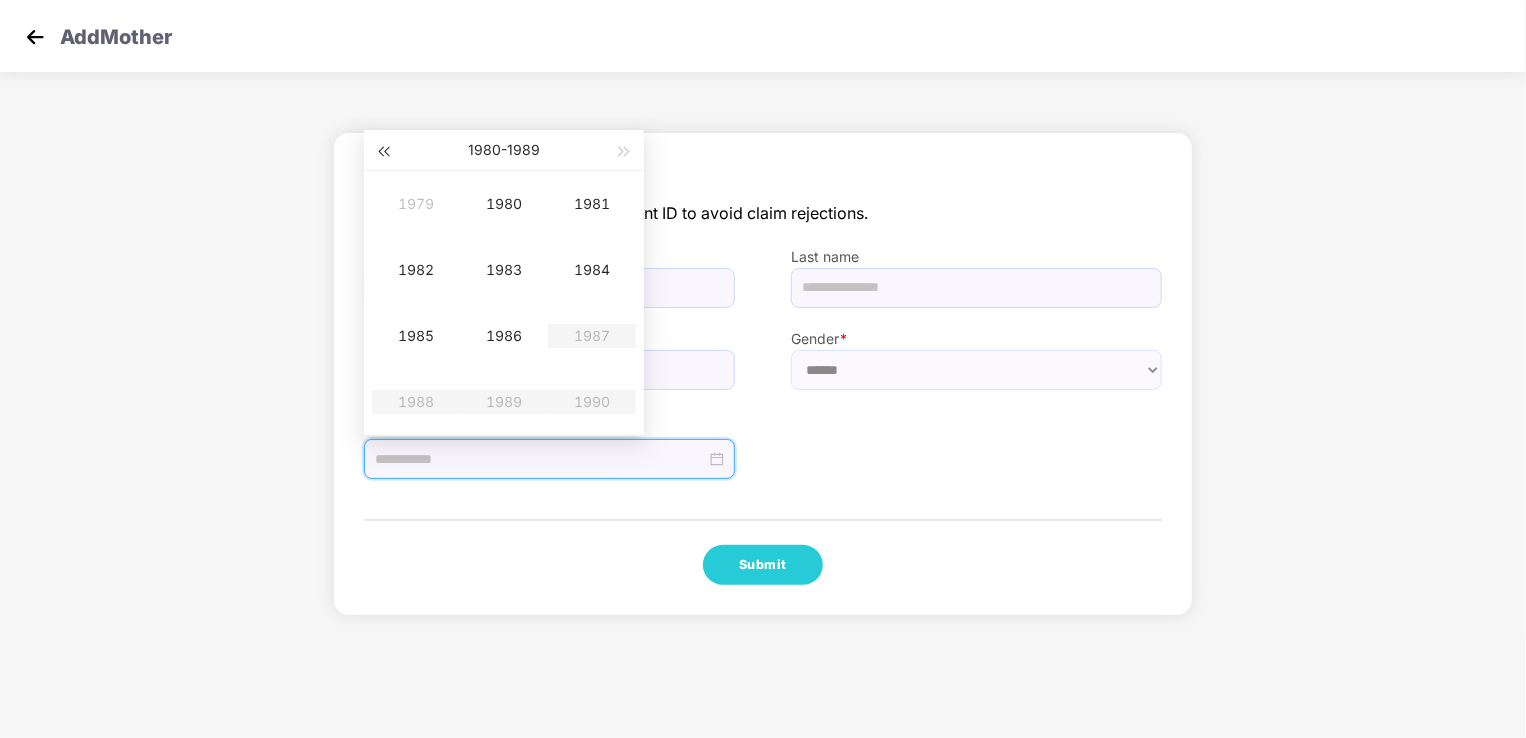 click at bounding box center [383, 152] 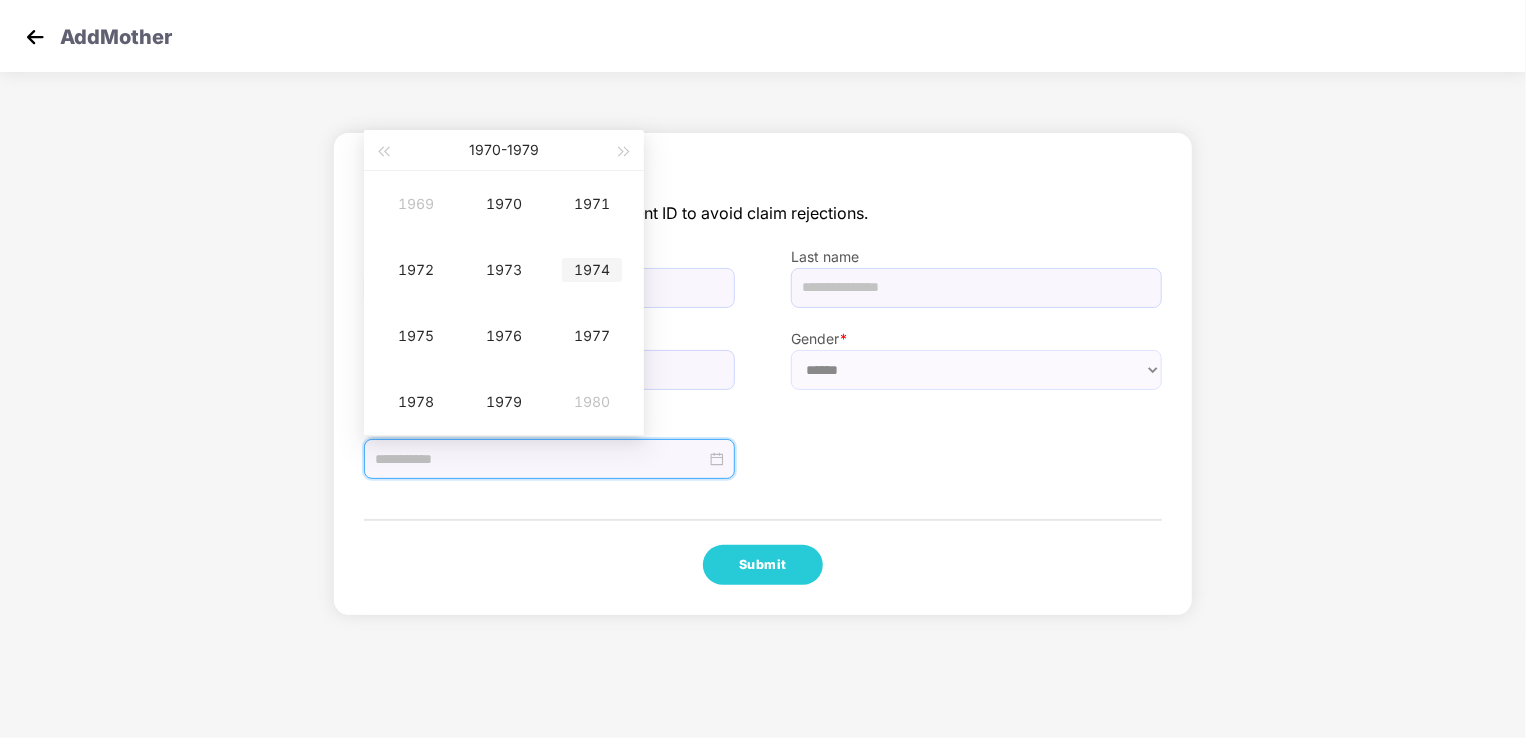 type on "**********" 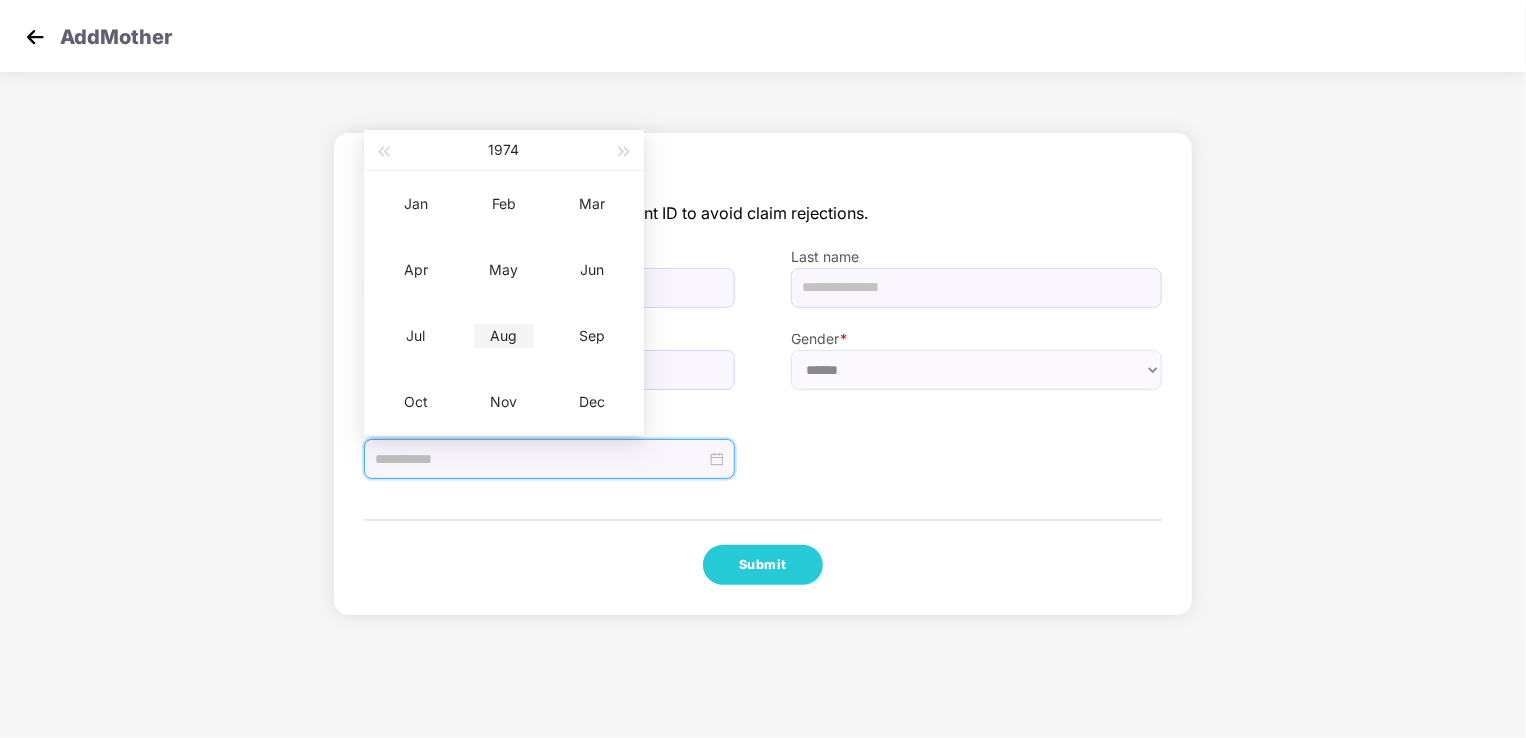 type on "**********" 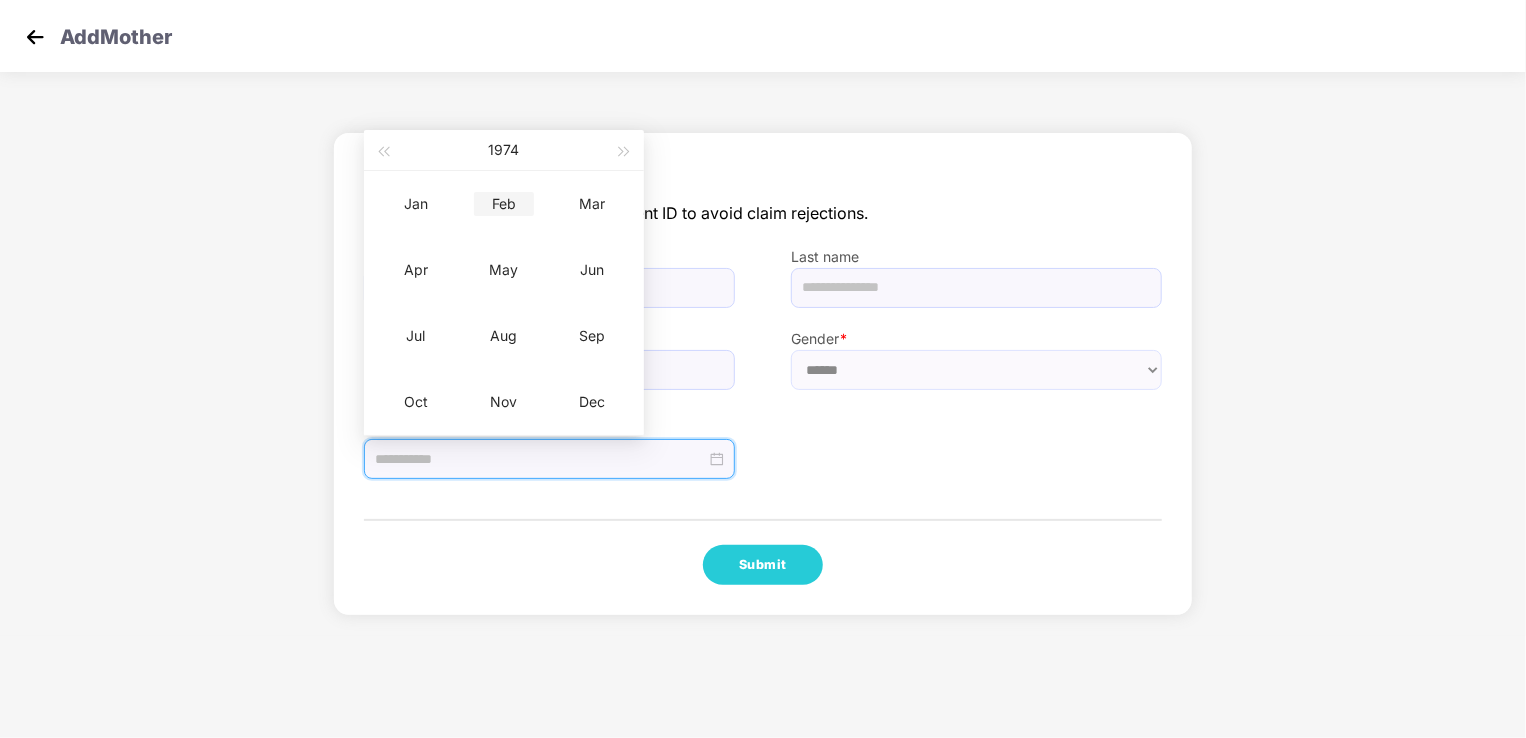 click on "Feb" at bounding box center [504, 204] 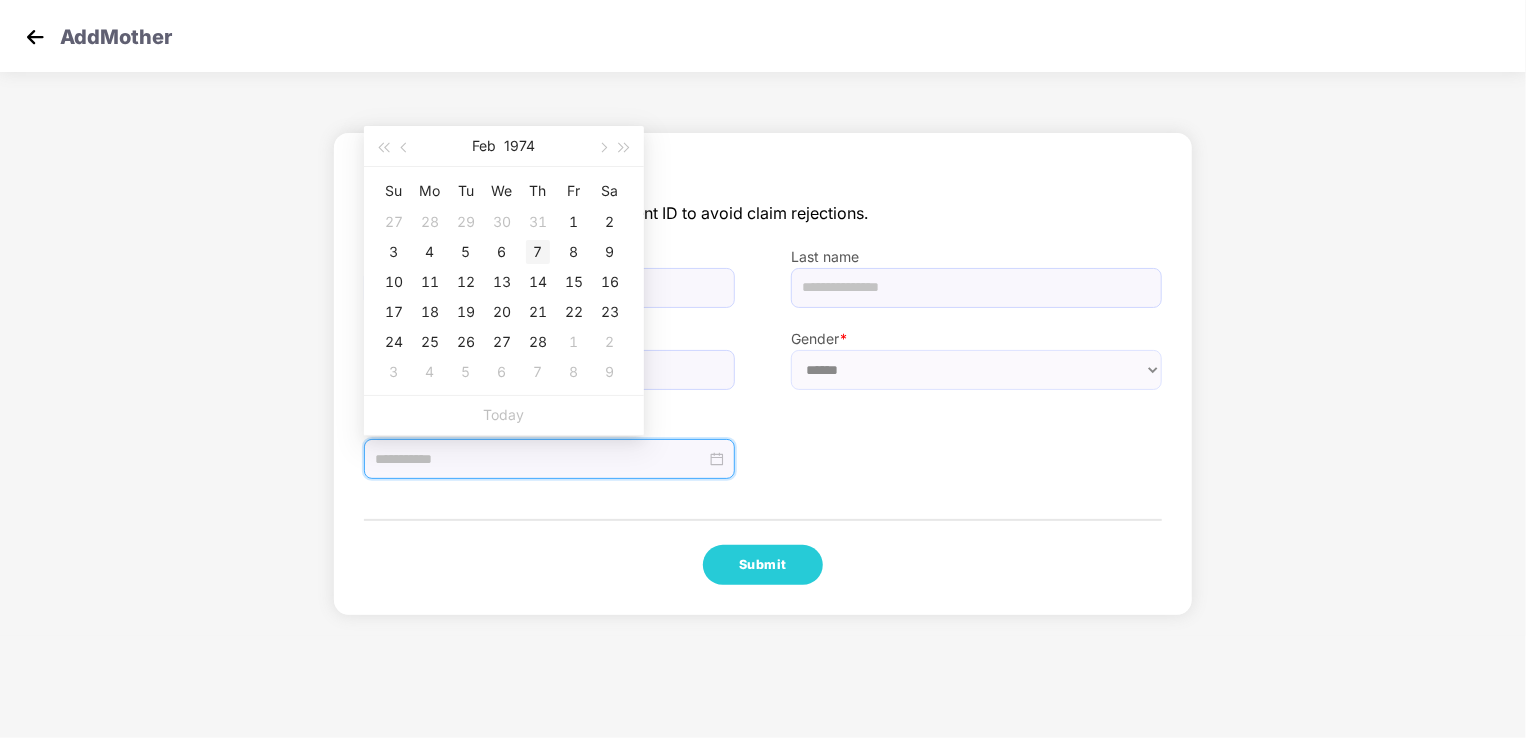 type on "**********" 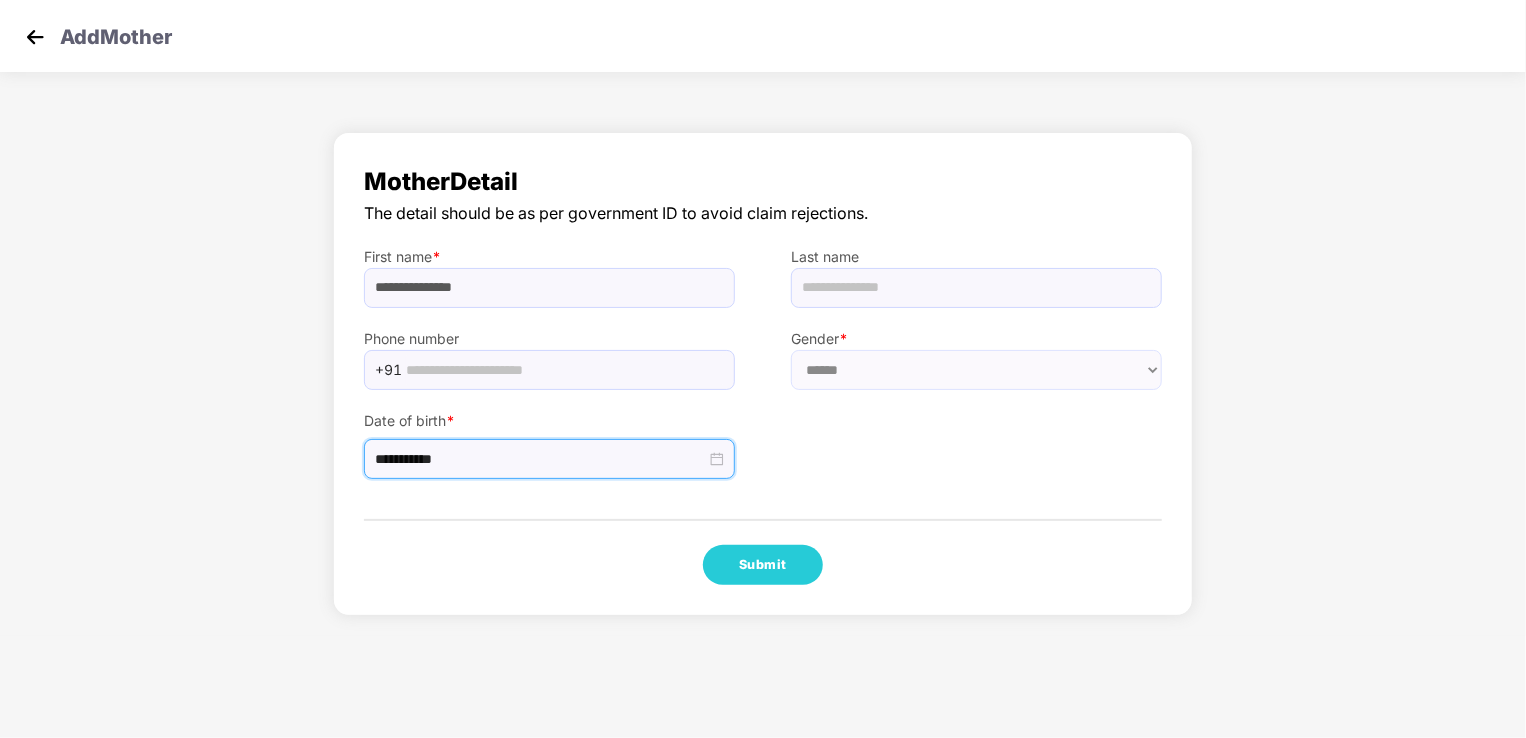 click on "**********" at bounding box center [763, 379] 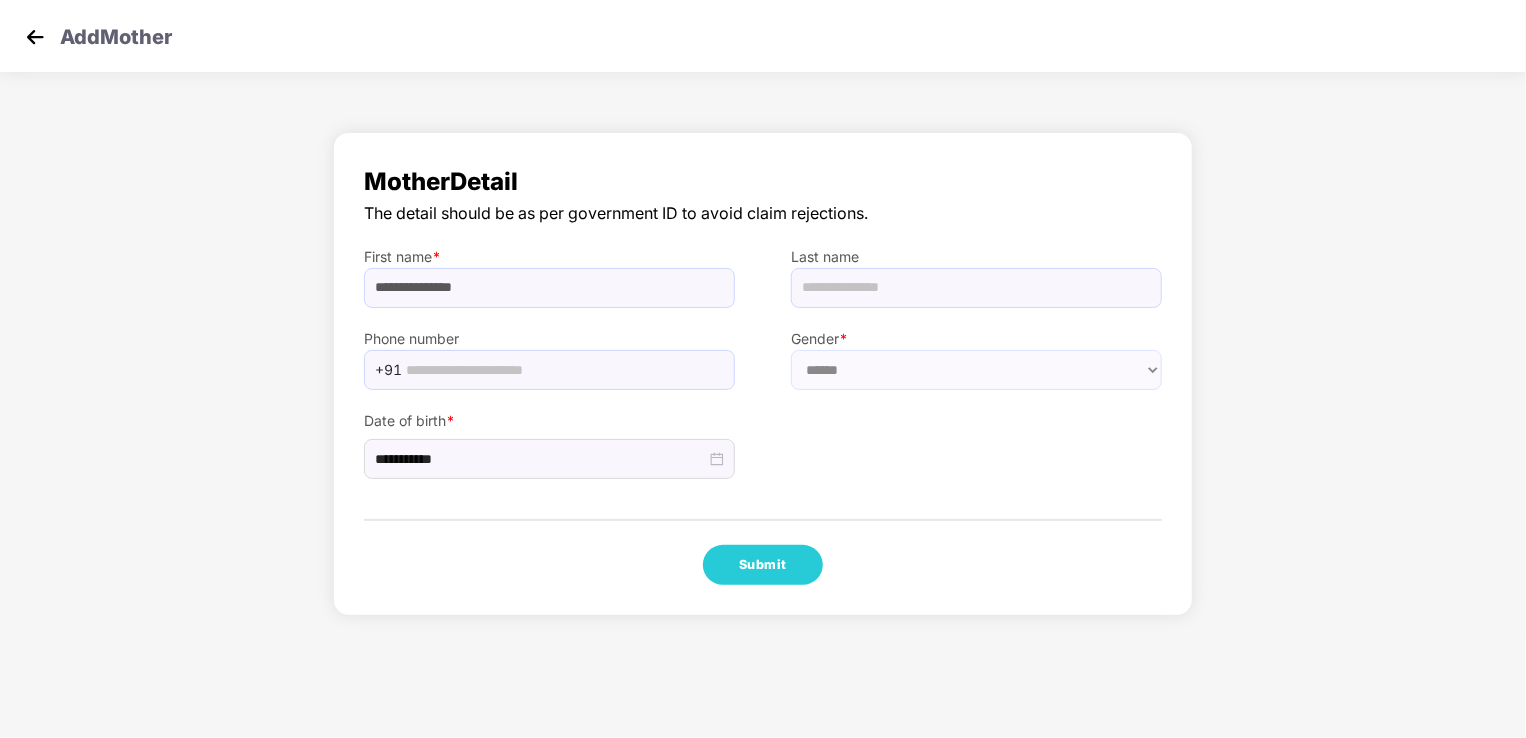 click on "Submit" at bounding box center [763, 565] 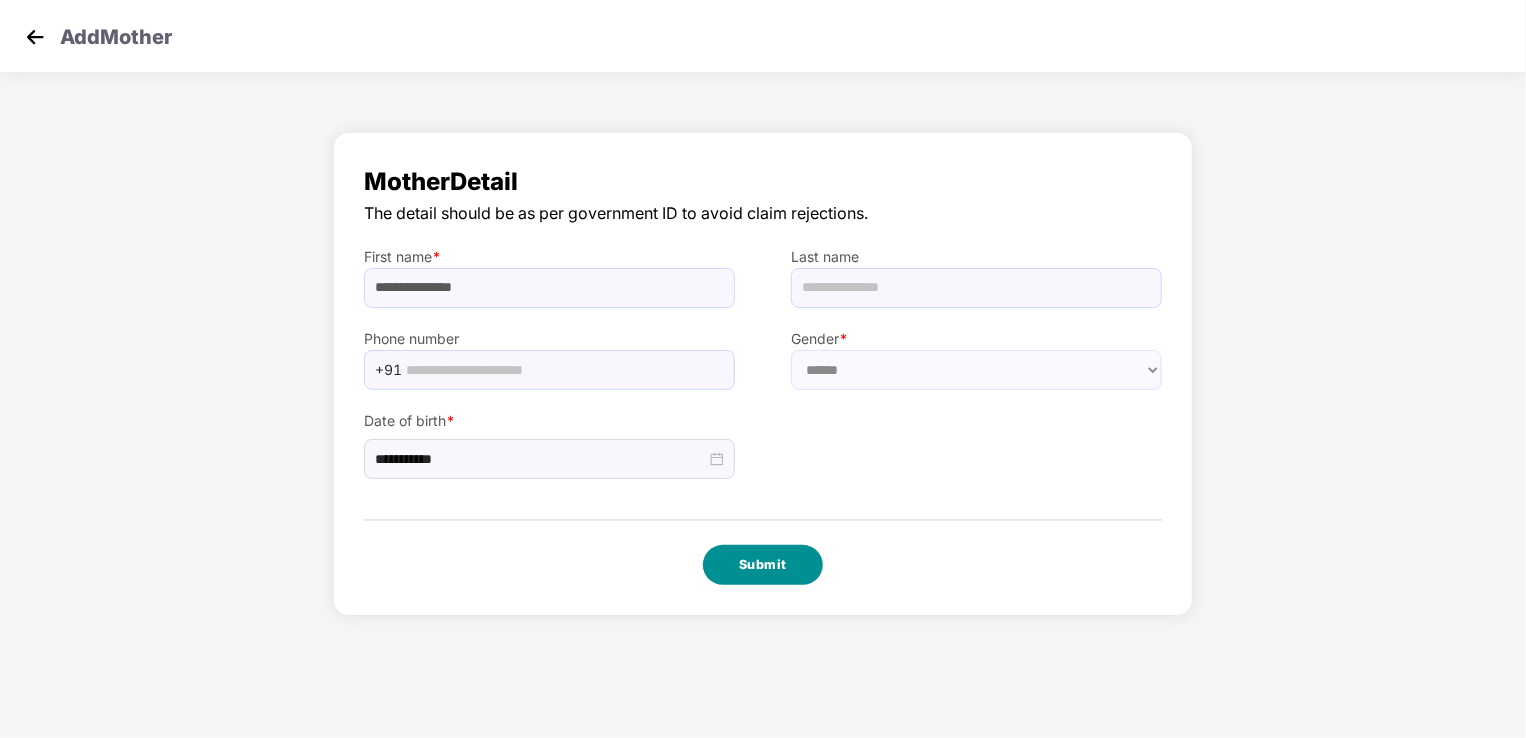 click on "Submit" at bounding box center (763, 565) 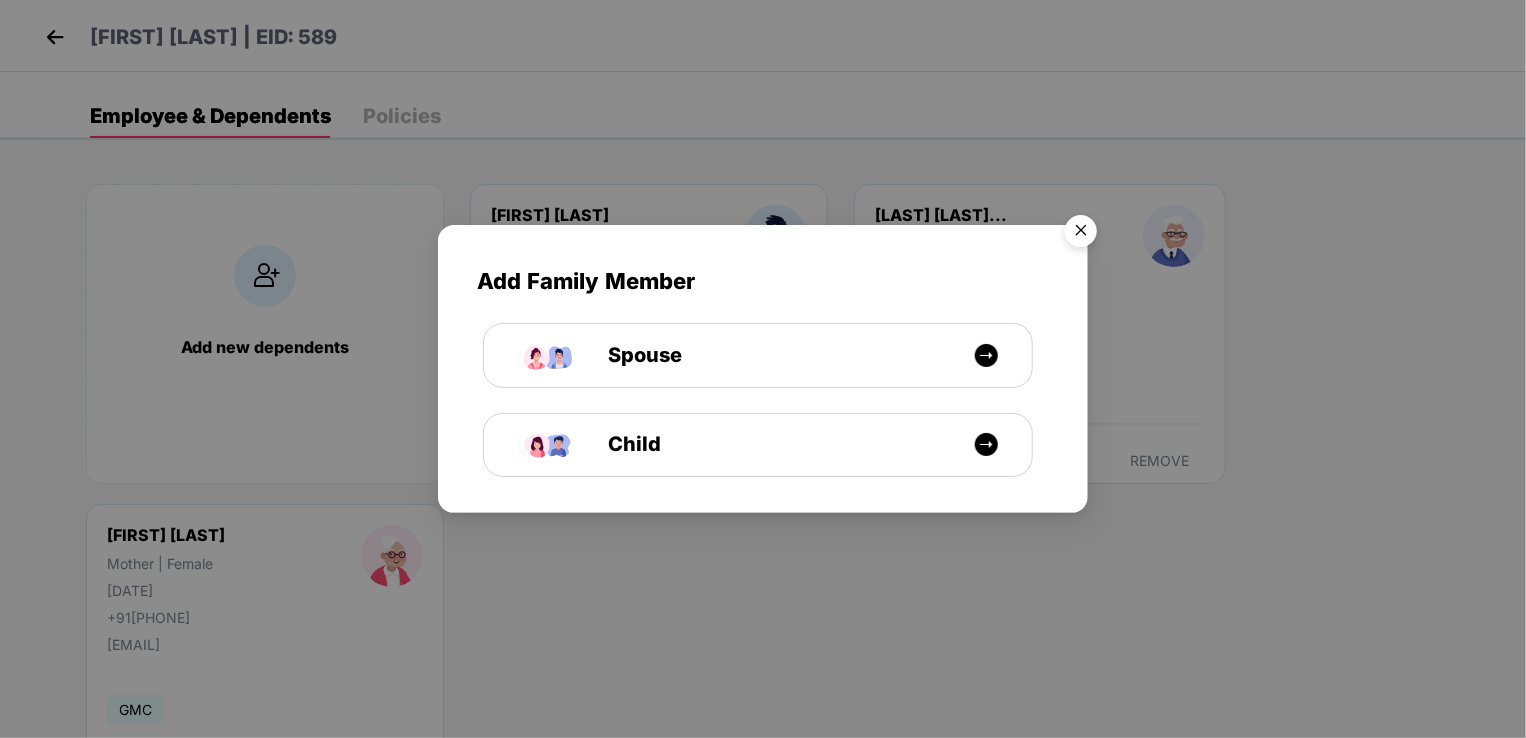 click at bounding box center (1081, 234) 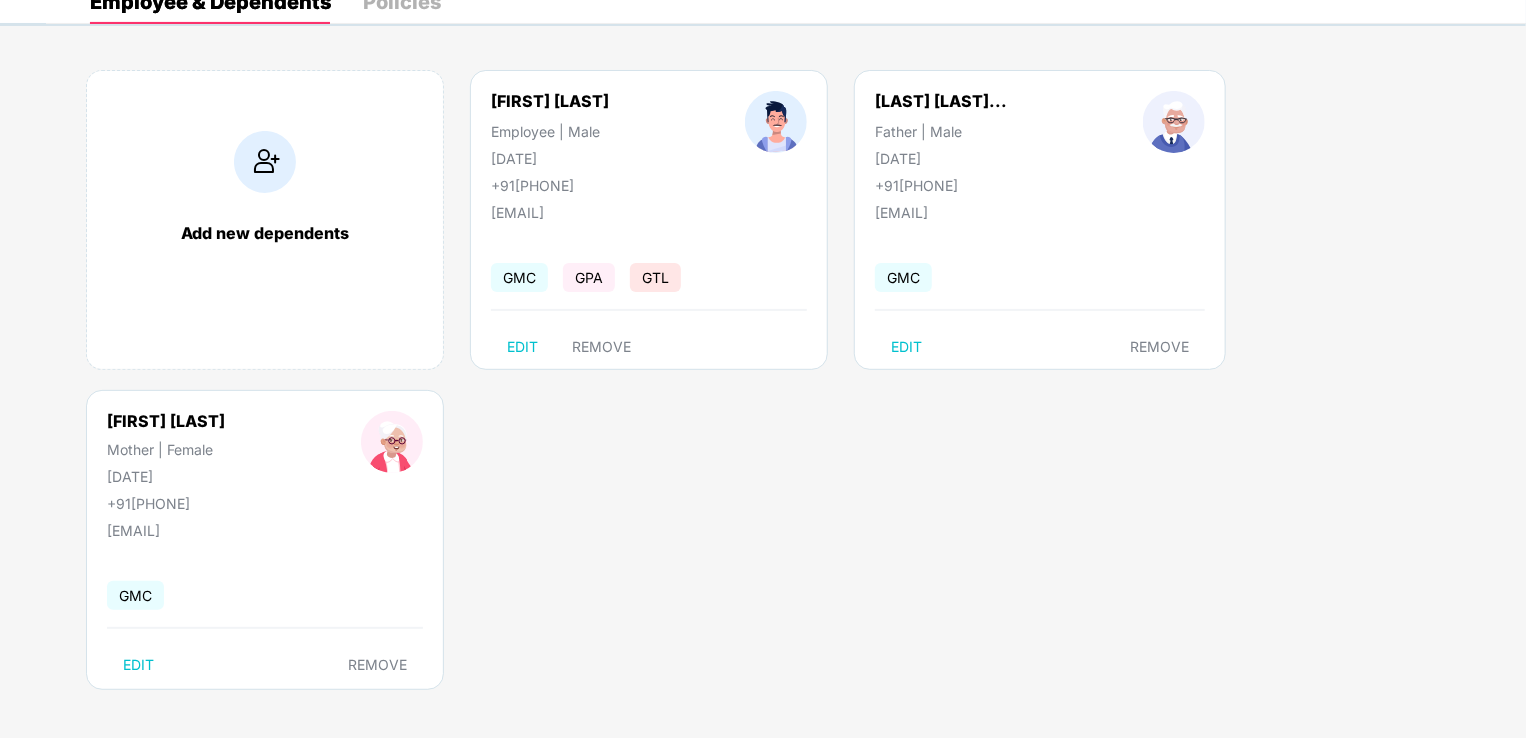 scroll, scrollTop: 116, scrollLeft: 0, axis: vertical 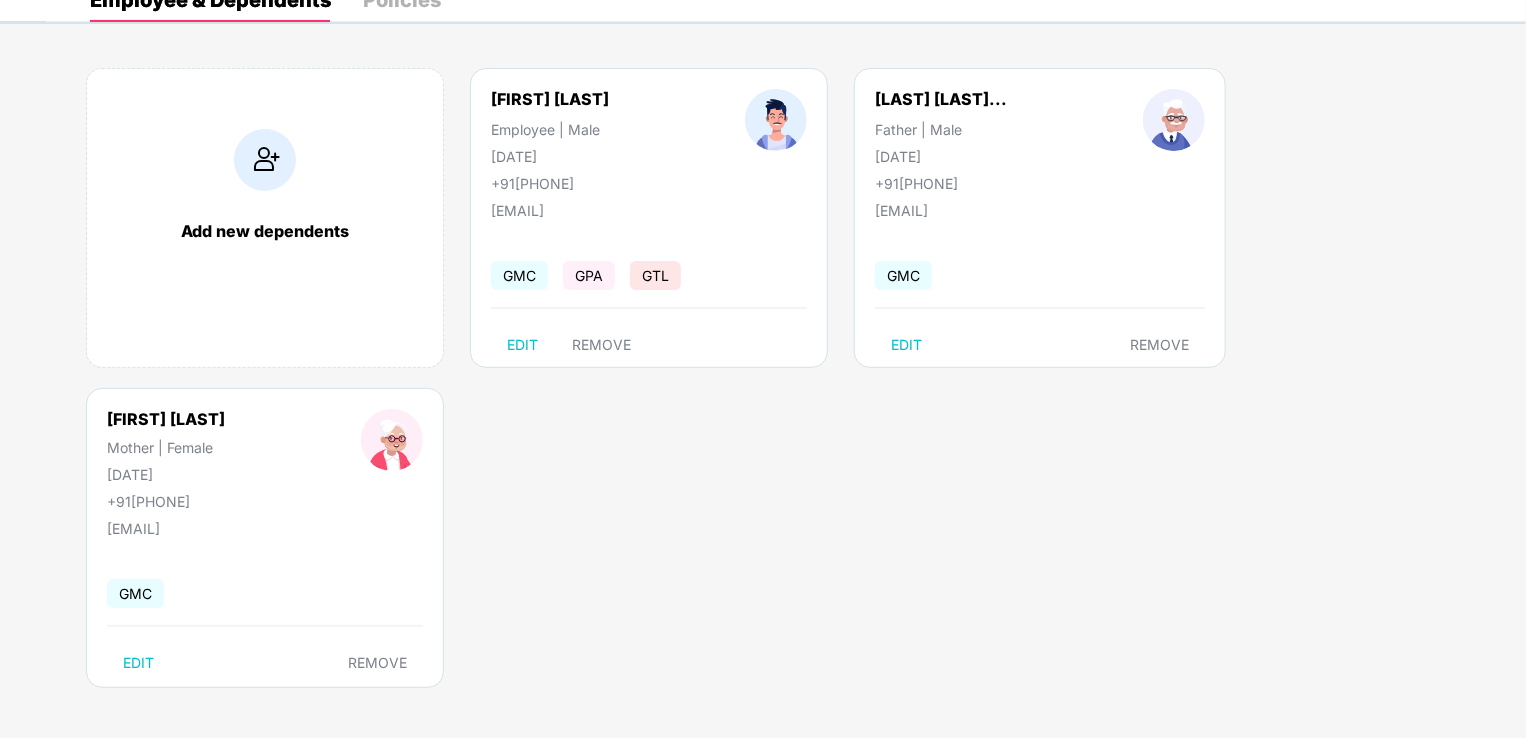 click on "Add new dependents [FIRST] [LAST]  Employee | Male [DATE] +91[PHONE] [EMAIL] GMC GPA GTL   EDIT REMOVE [LAST] [LAST]... Father | Male [DATE] +91[PHONE] [EMAIL] GMC EDIT REMOVE [LAST] Mother | Female [DATE] +91[PHONE] [EMAIL] GMC EDIT REMOVE" at bounding box center (786, 388) 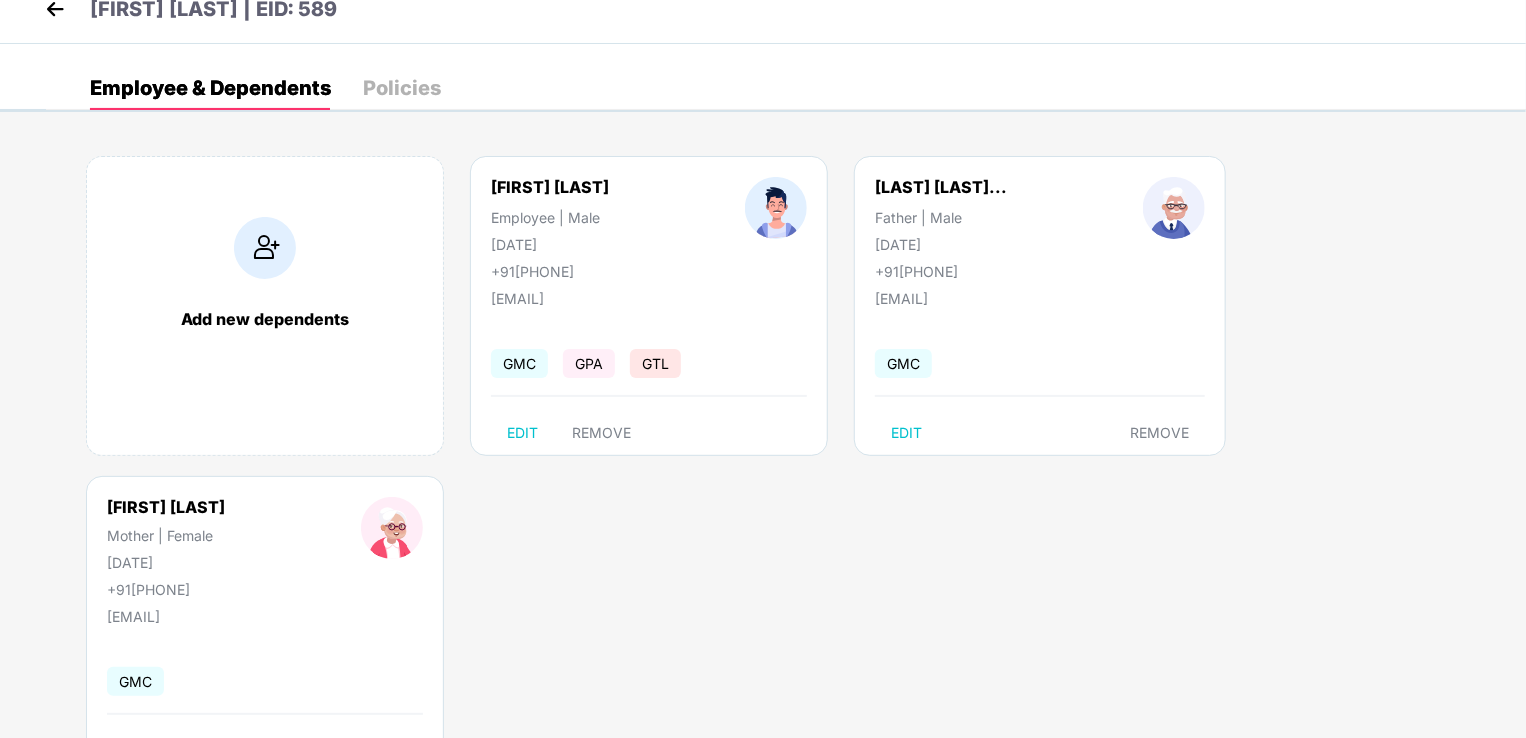 scroll, scrollTop: 0, scrollLeft: 0, axis: both 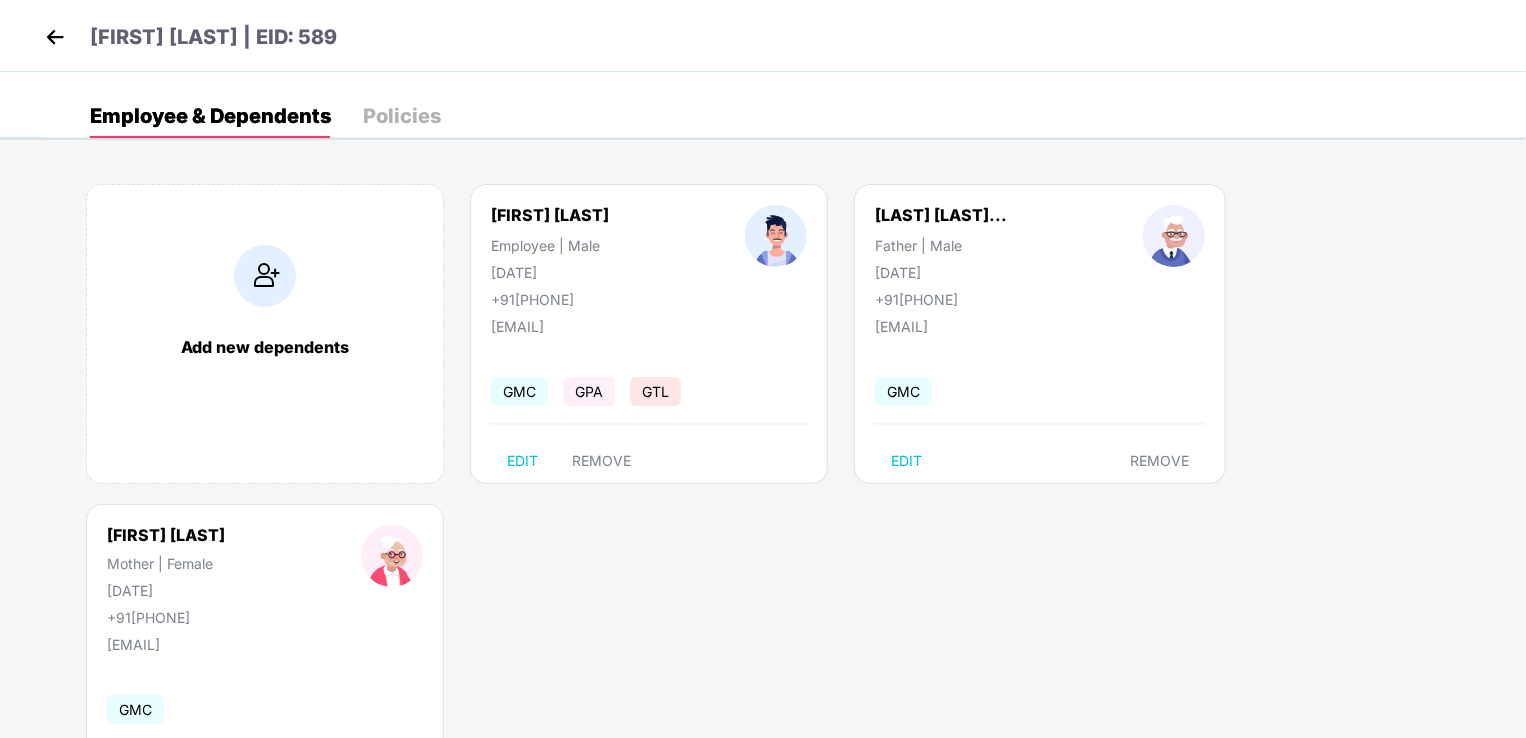 drag, startPoint x: 745, startPoint y: 585, endPoint x: 816, endPoint y: 591, distance: 71.25307 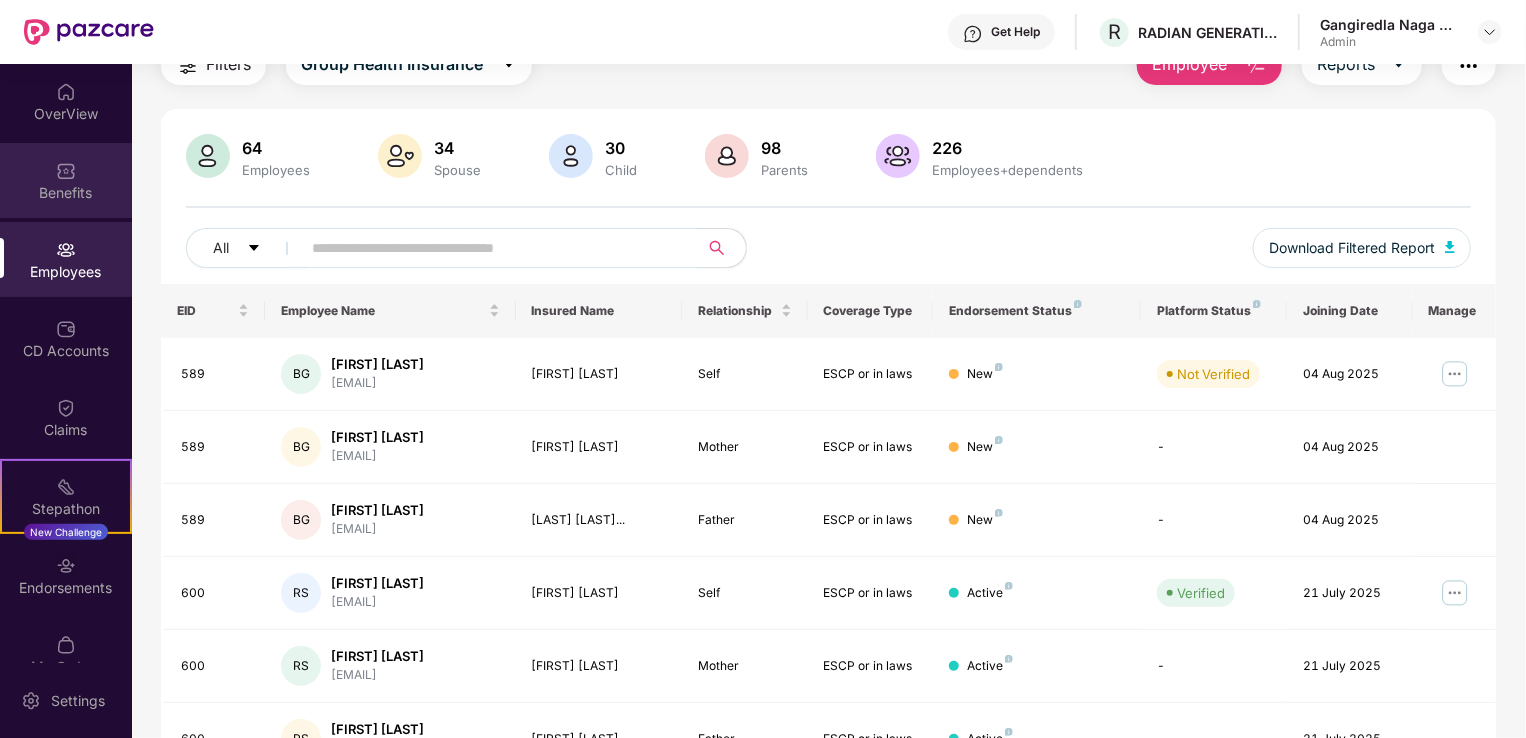 scroll, scrollTop: 0, scrollLeft: 0, axis: both 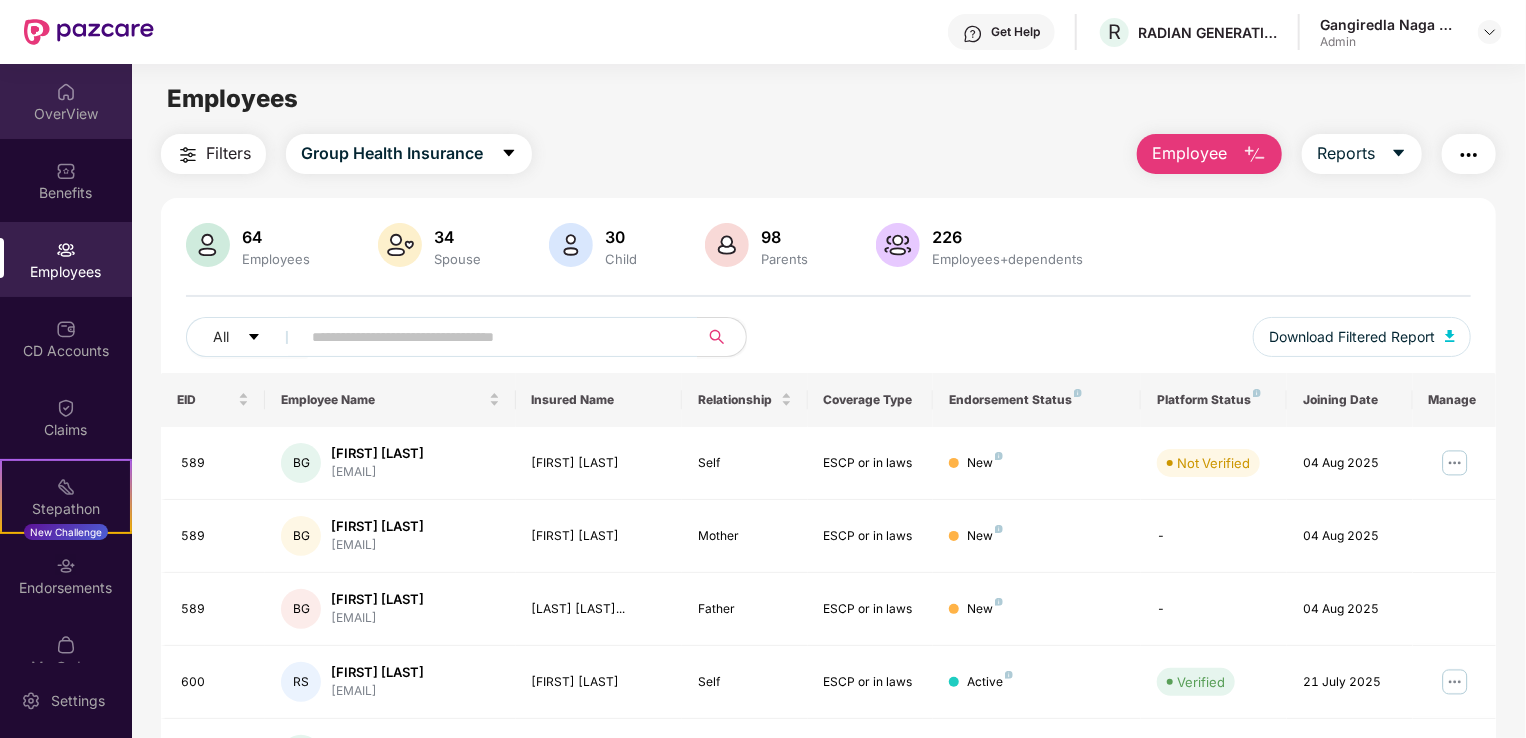 click on "OverView" at bounding box center [66, 114] 